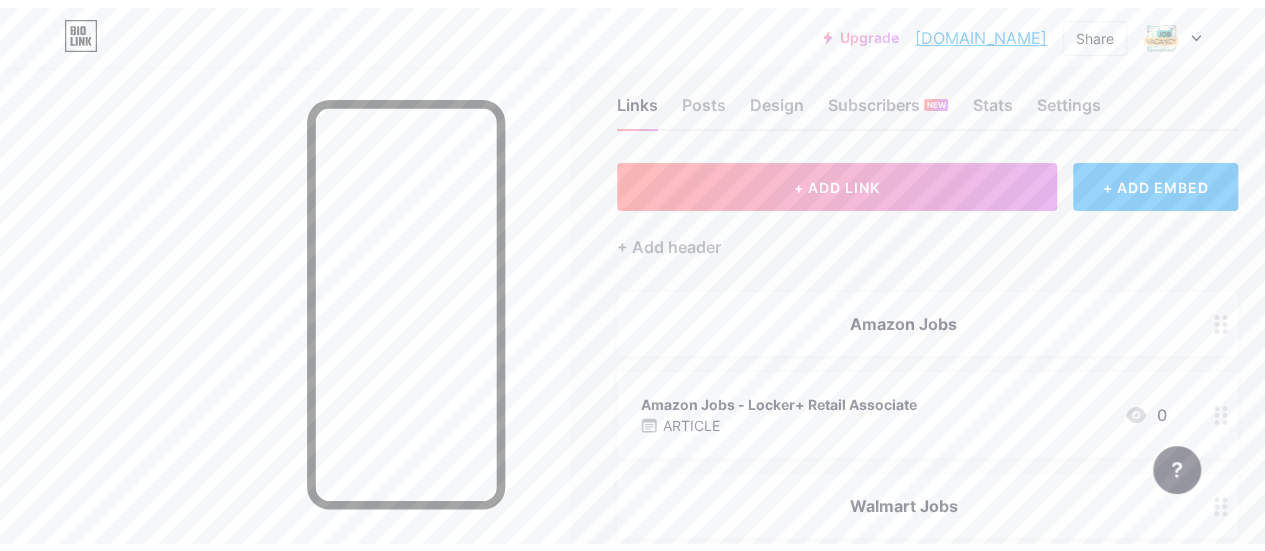 scroll, scrollTop: 0, scrollLeft: 0, axis: both 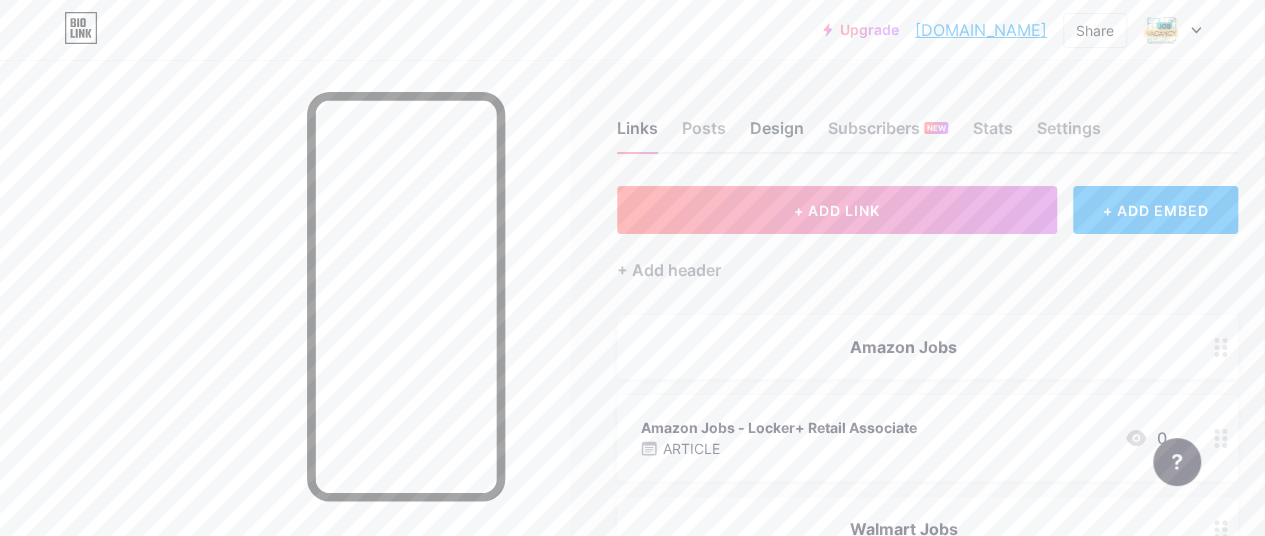 click on "Design" at bounding box center (777, 134) 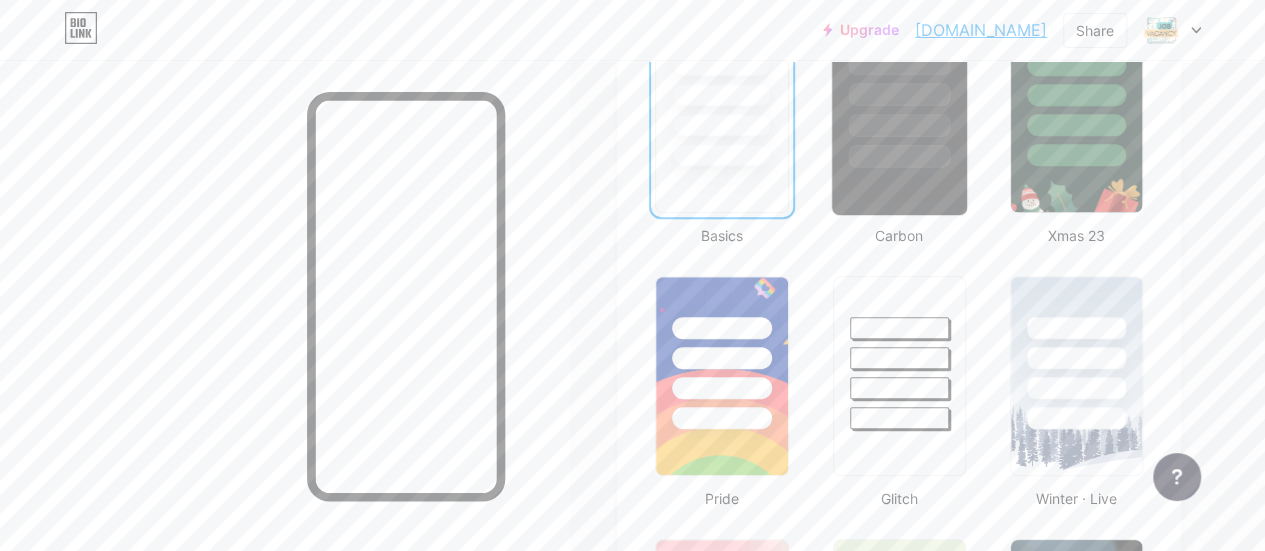 scroll, scrollTop: 600, scrollLeft: 0, axis: vertical 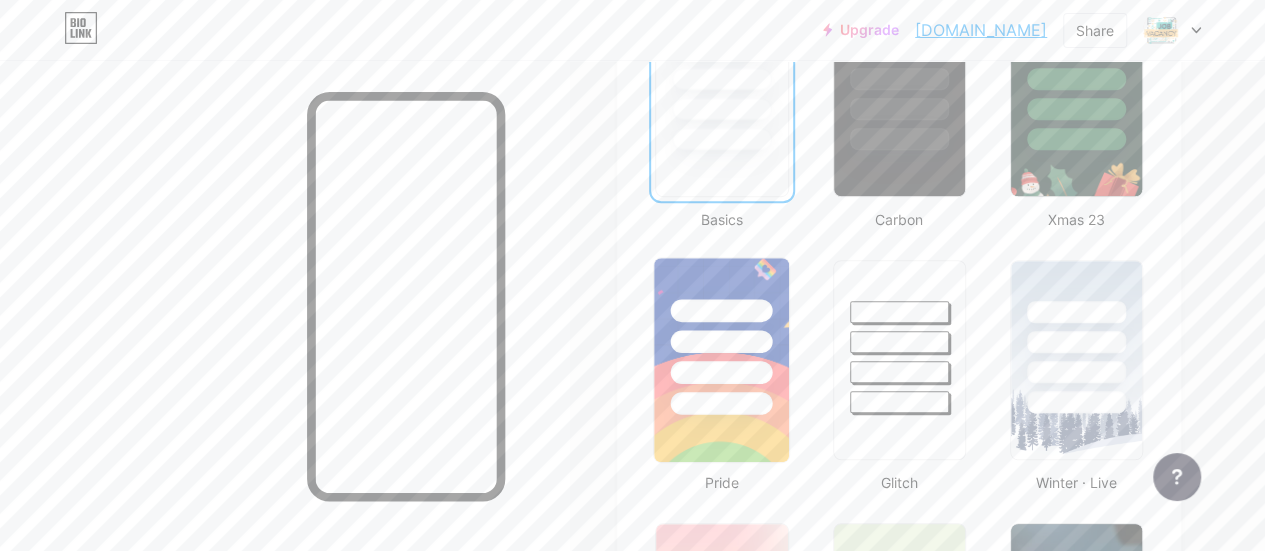 click at bounding box center (722, 310) 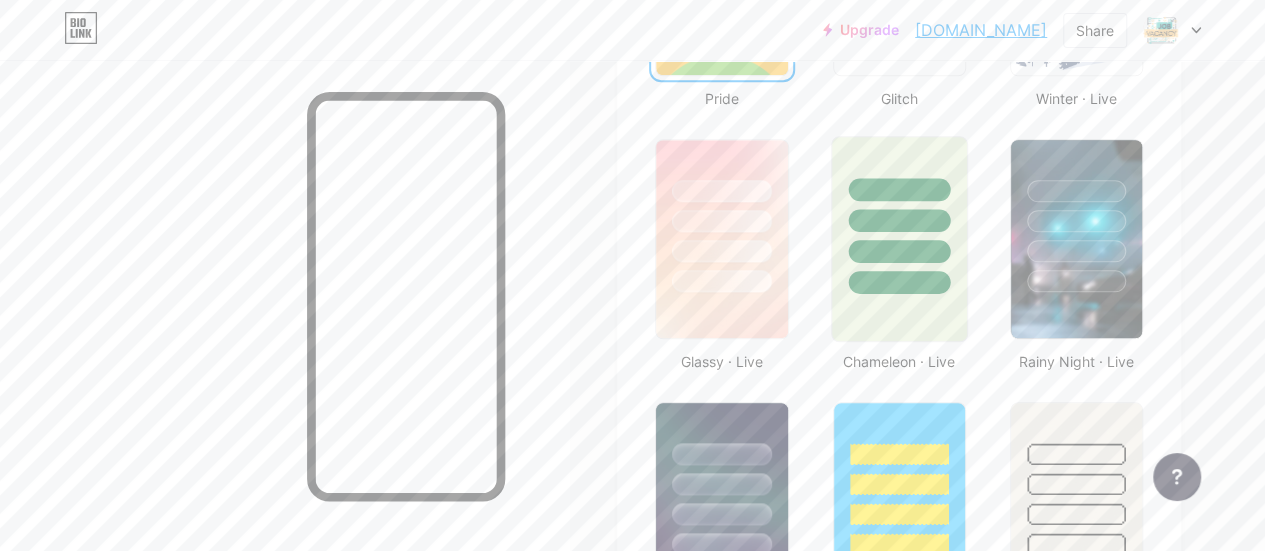 scroll, scrollTop: 1100, scrollLeft: 0, axis: vertical 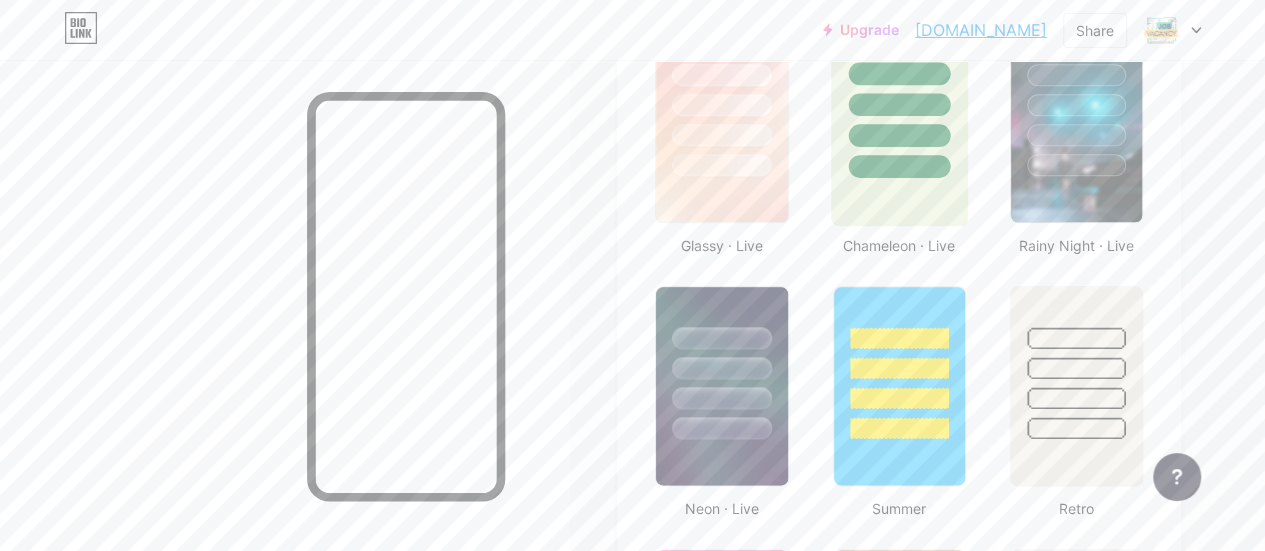 click at bounding box center (899, 338) 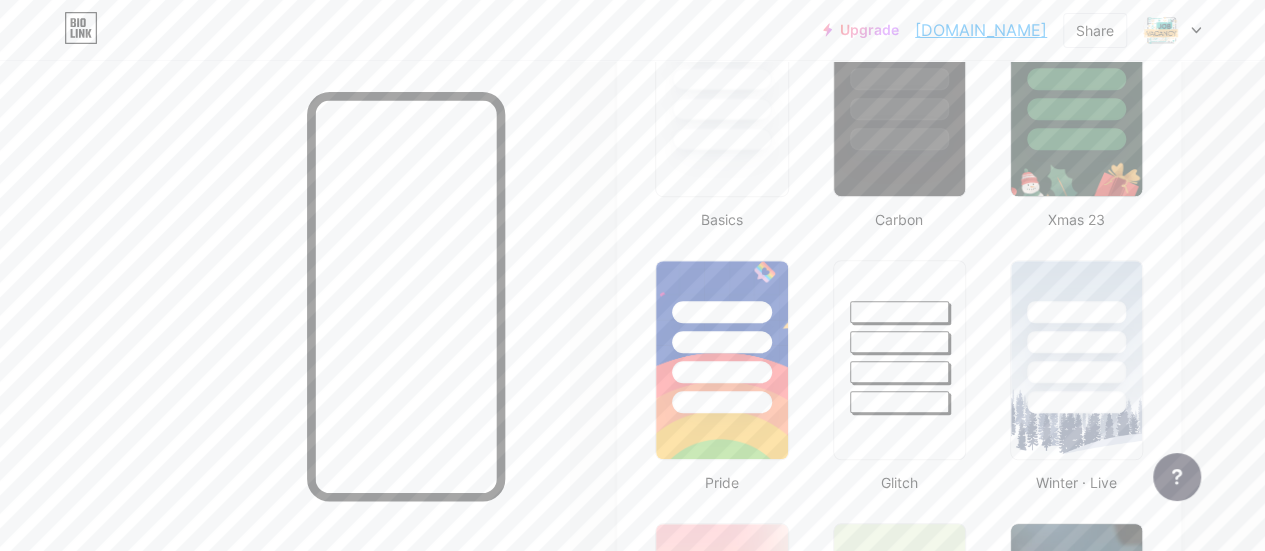 scroll, scrollTop: 500, scrollLeft: 0, axis: vertical 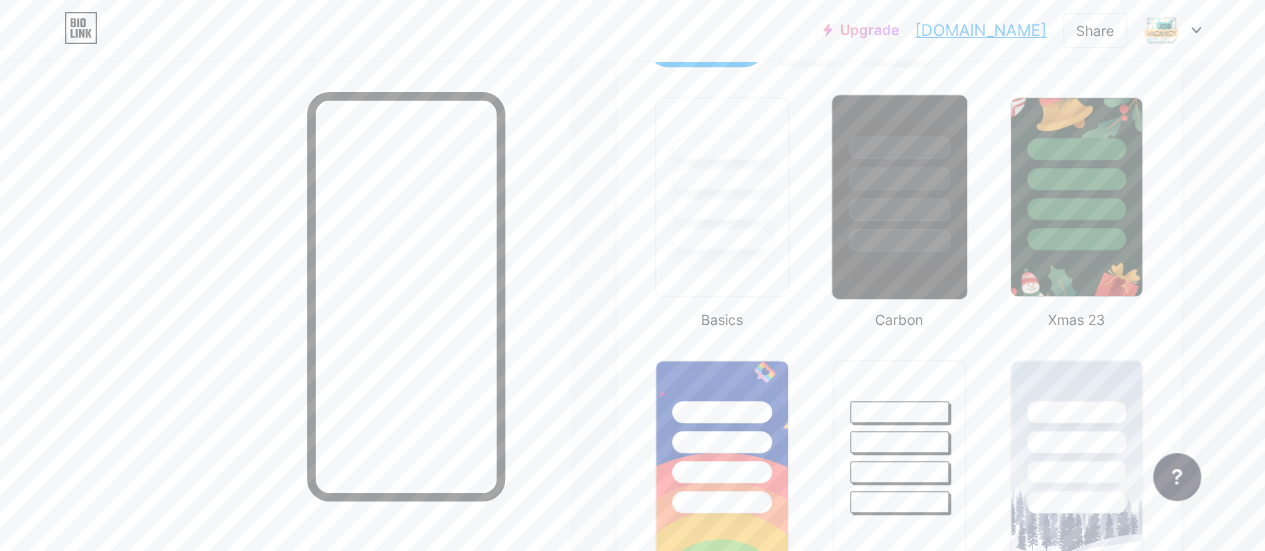 click at bounding box center (899, 240) 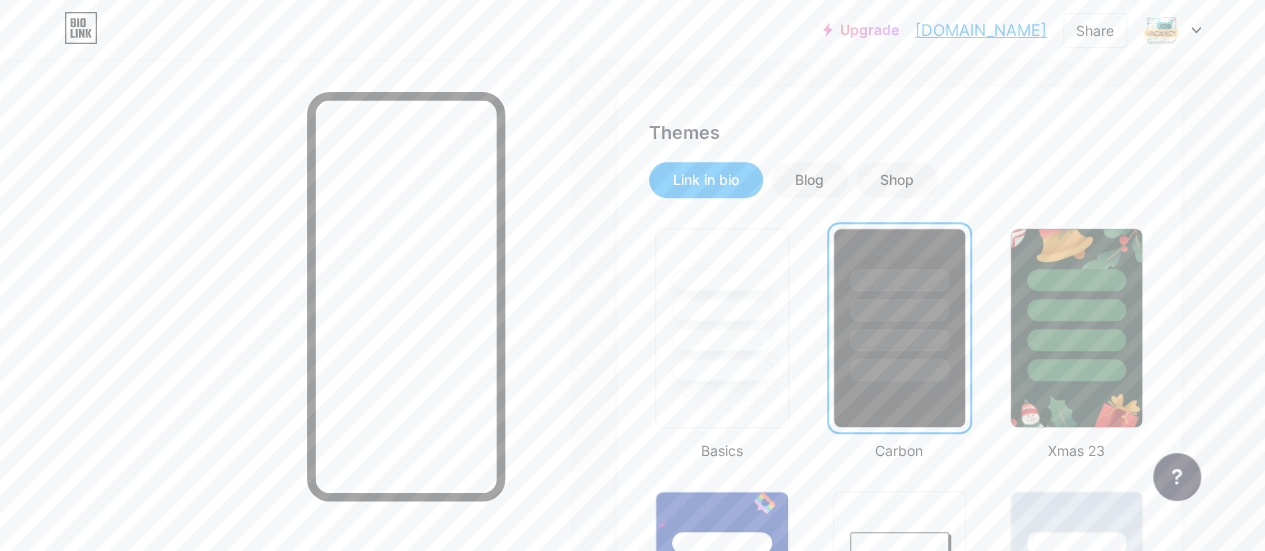 scroll, scrollTop: 400, scrollLeft: 0, axis: vertical 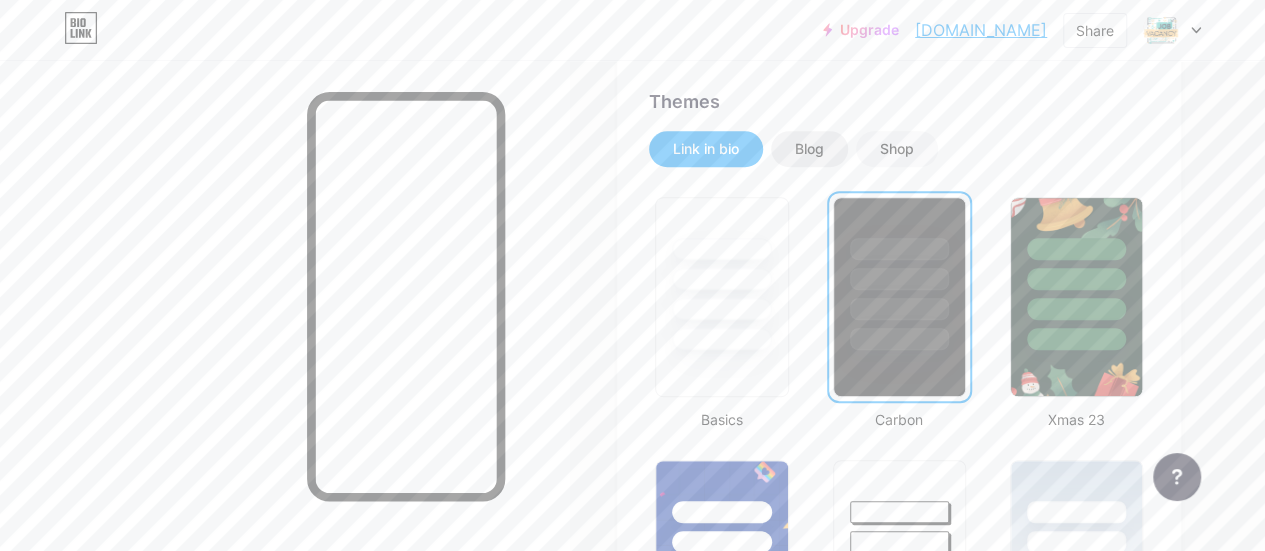 click on "Blog" at bounding box center (809, 149) 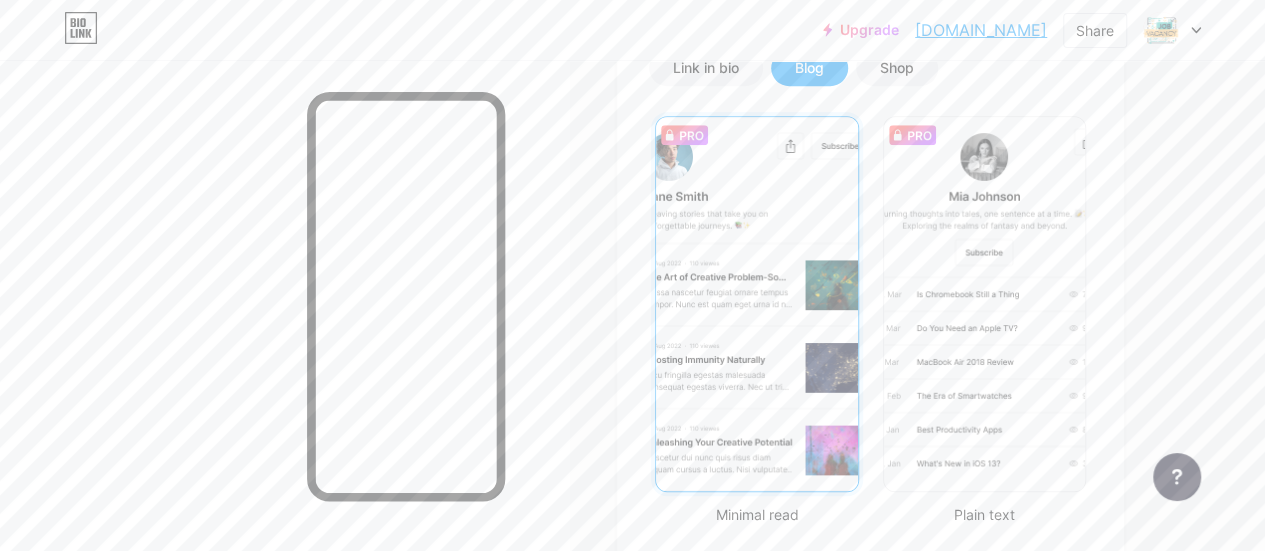 scroll, scrollTop: 600, scrollLeft: 0, axis: vertical 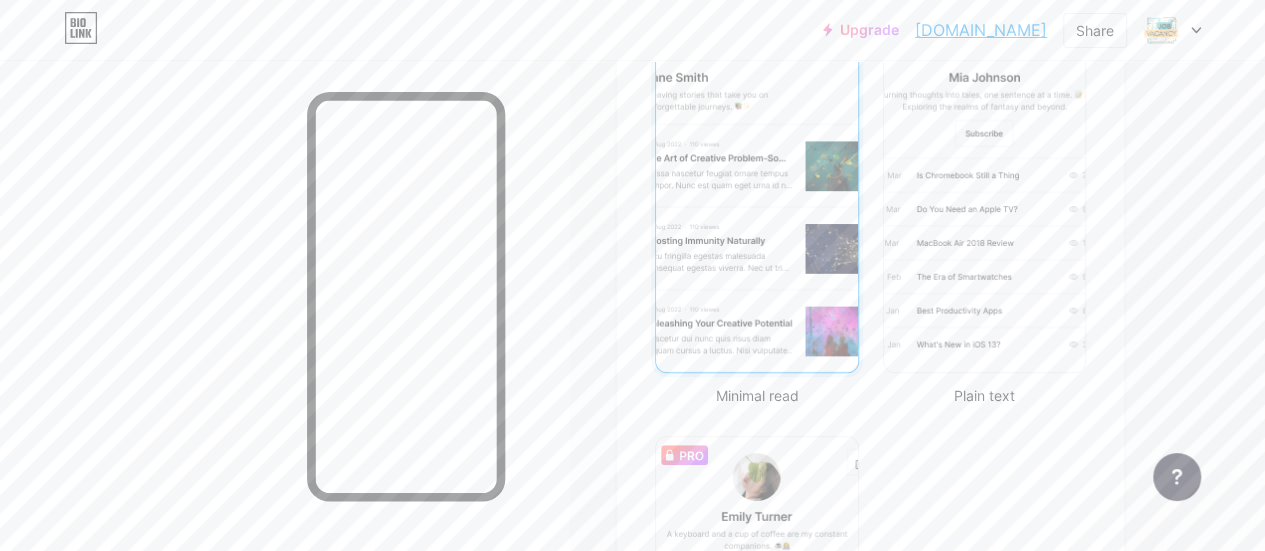 click at bounding box center [757, 185] 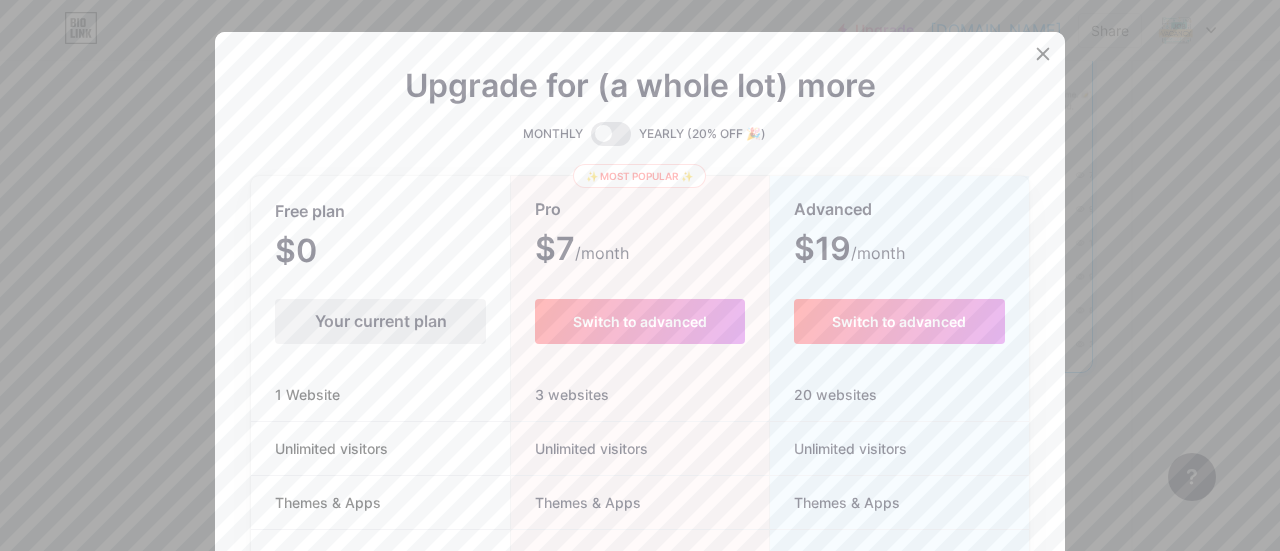 click 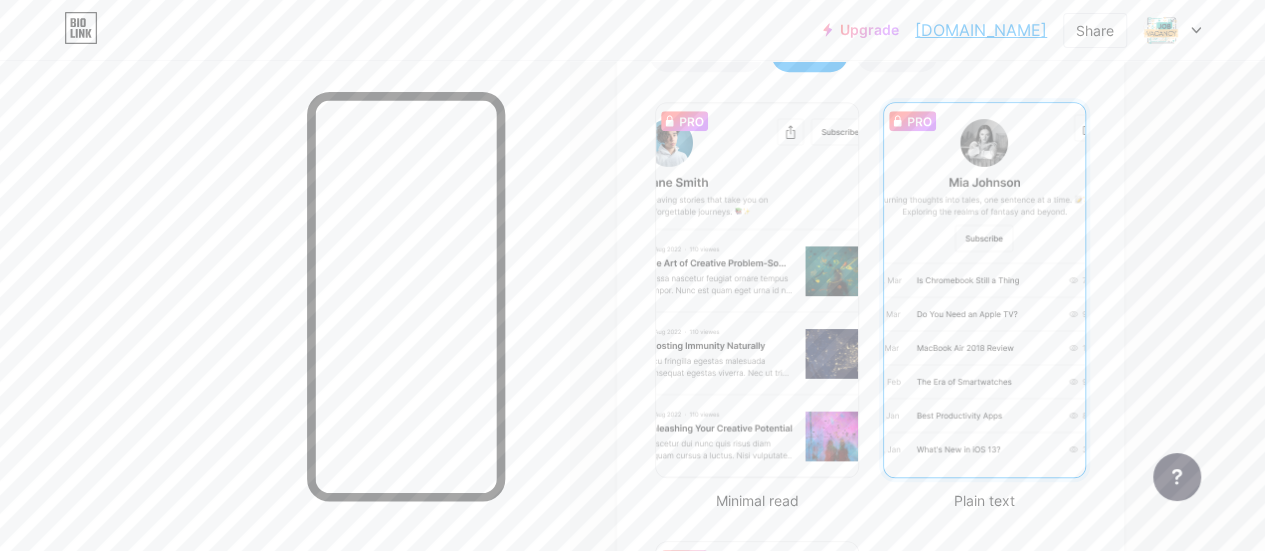 scroll, scrollTop: 400, scrollLeft: 0, axis: vertical 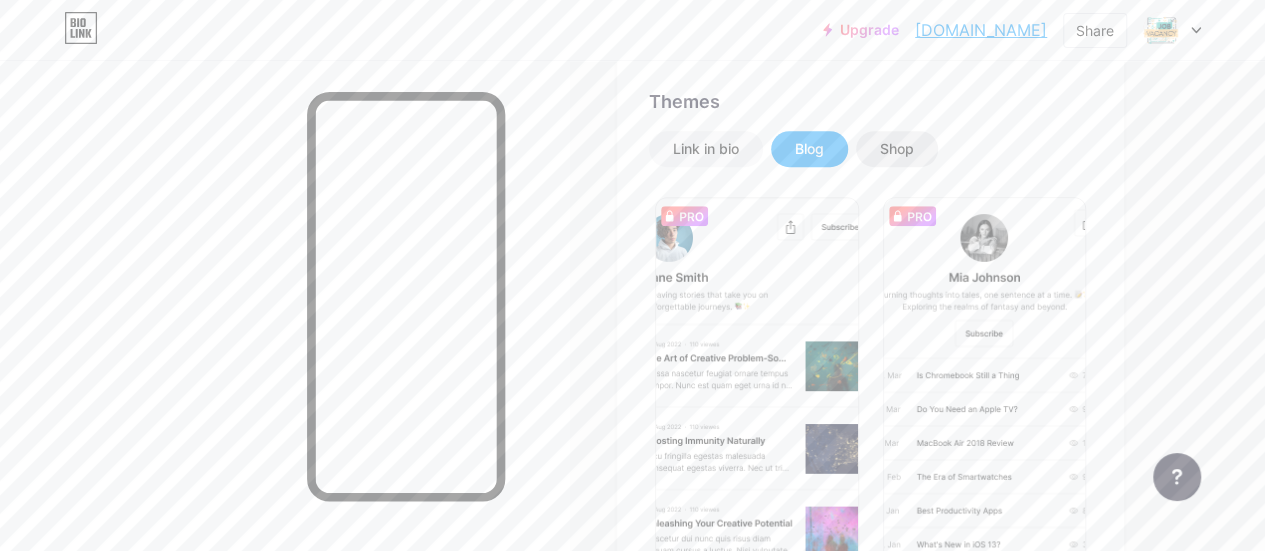click on "Shop" at bounding box center (897, 149) 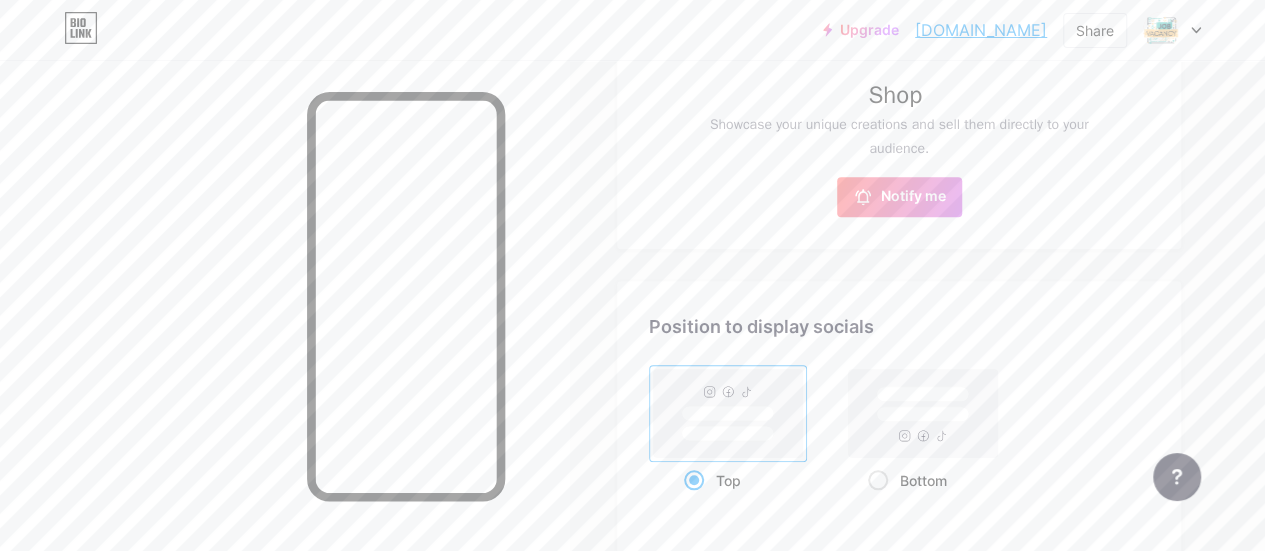 scroll, scrollTop: 900, scrollLeft: 0, axis: vertical 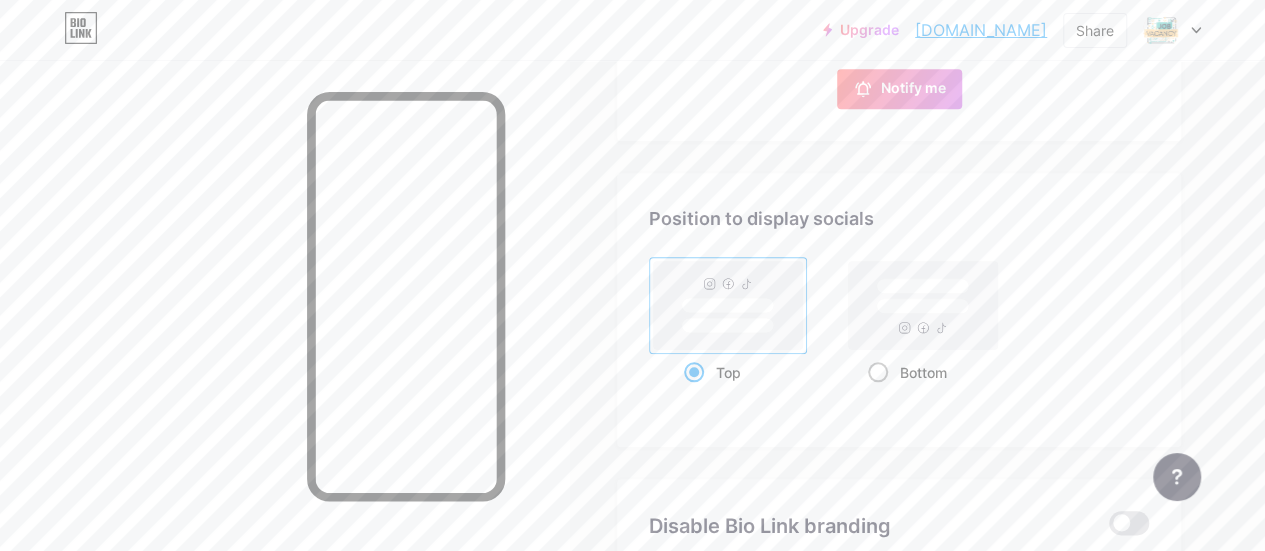 click 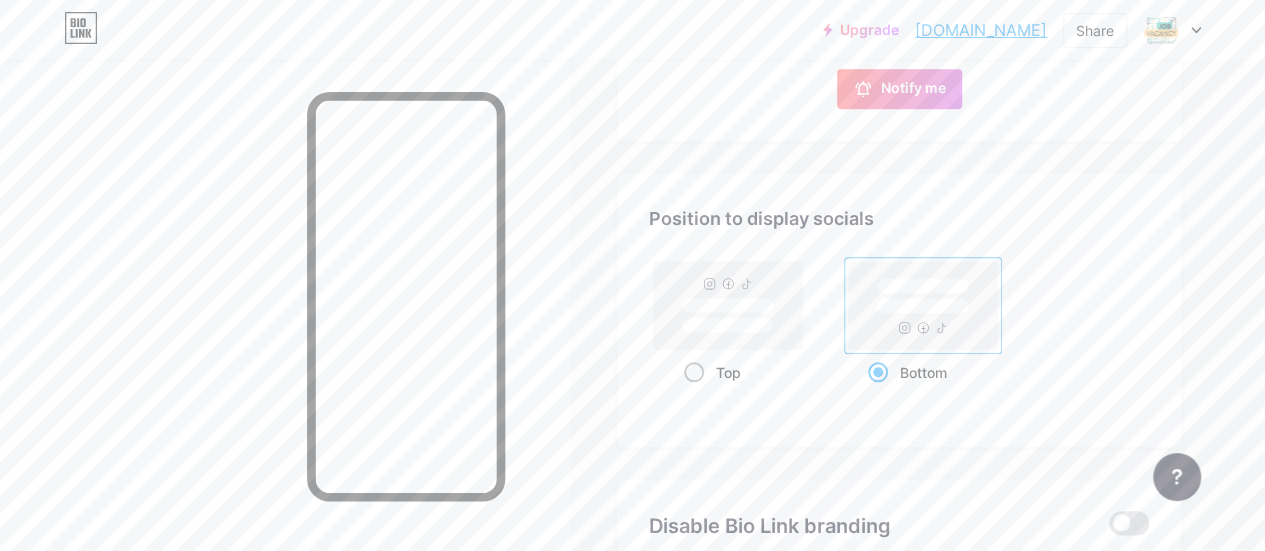 click 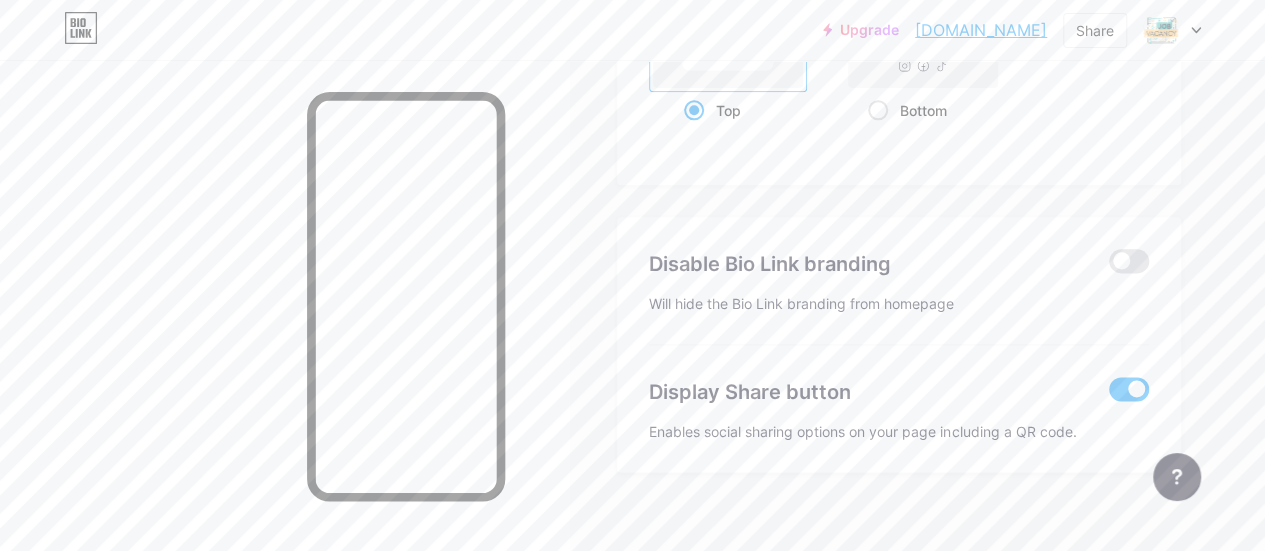 scroll, scrollTop: 1178, scrollLeft: 0, axis: vertical 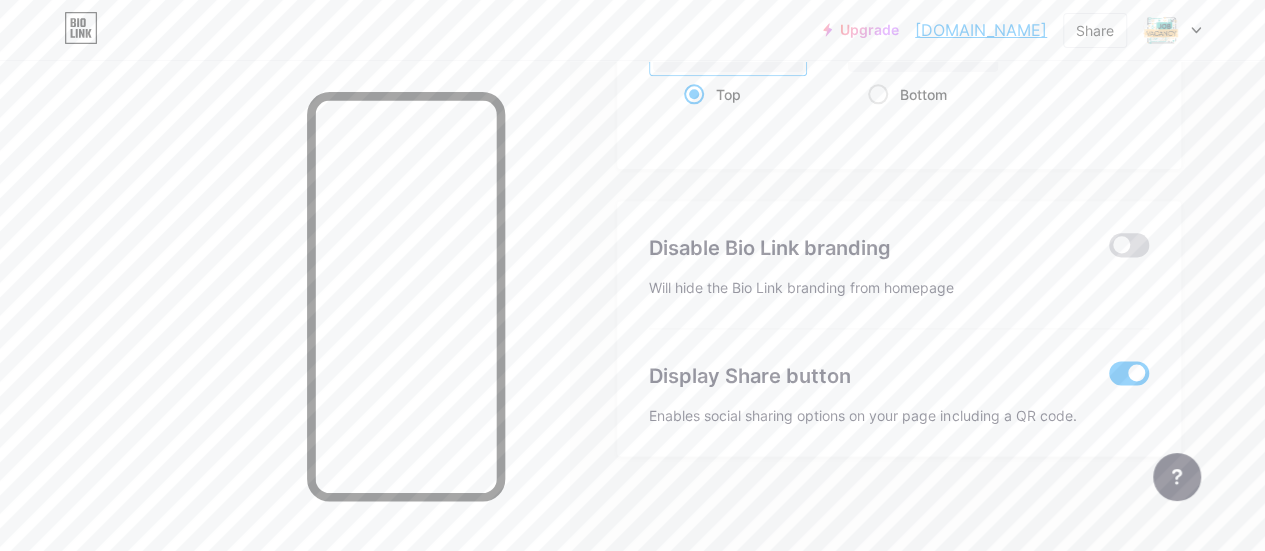 click at bounding box center (1129, 245) 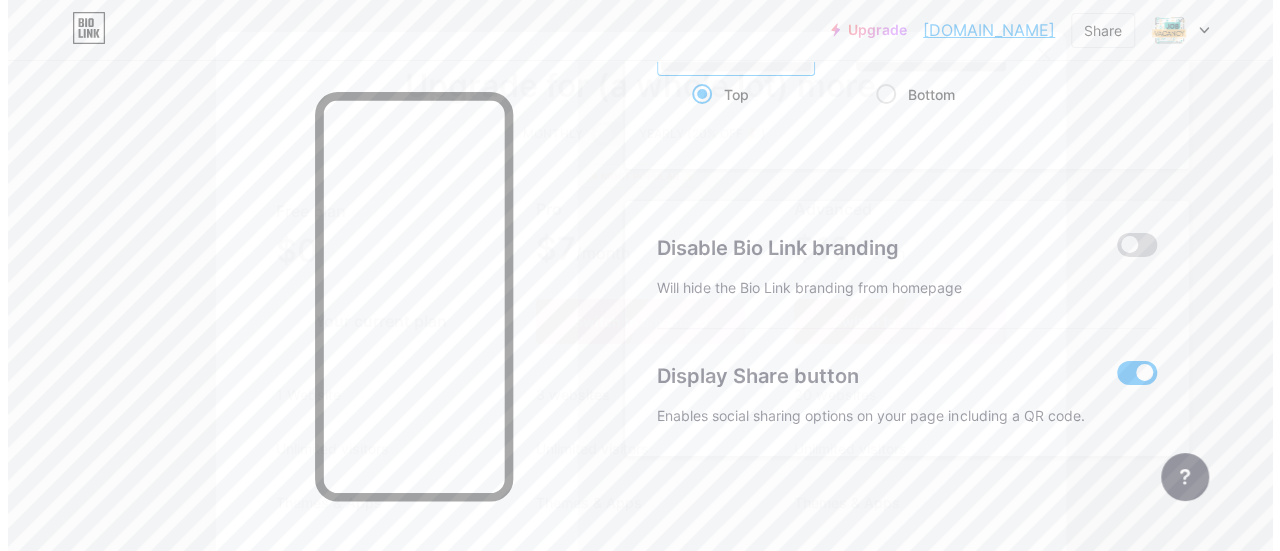 scroll, scrollTop: 1186, scrollLeft: 0, axis: vertical 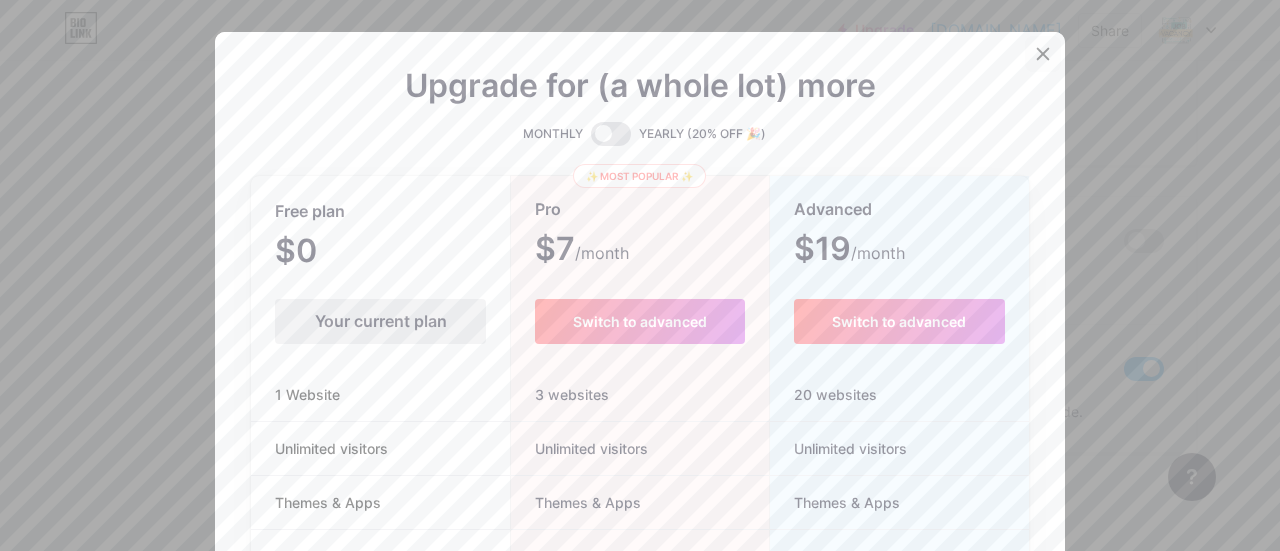 click 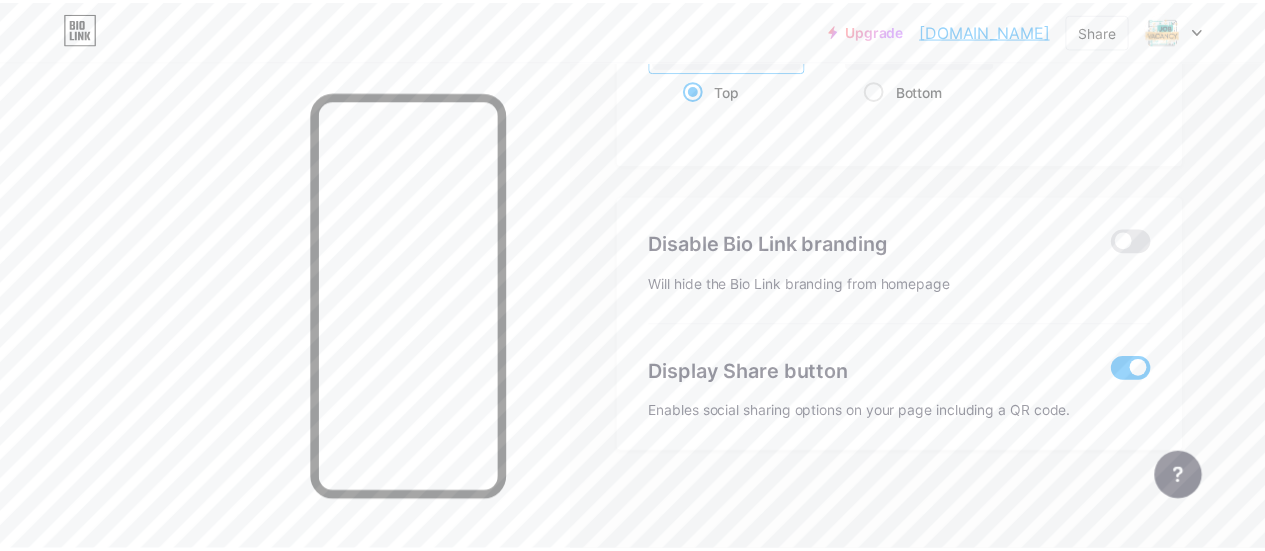 scroll, scrollTop: 1178, scrollLeft: 0, axis: vertical 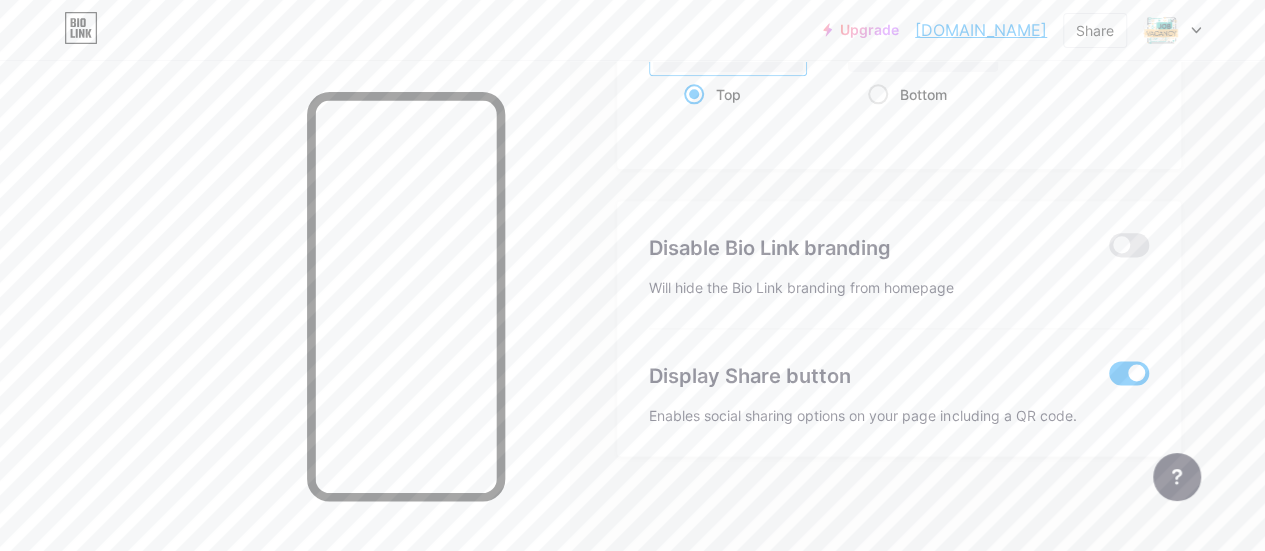 click at bounding box center [1129, 373] 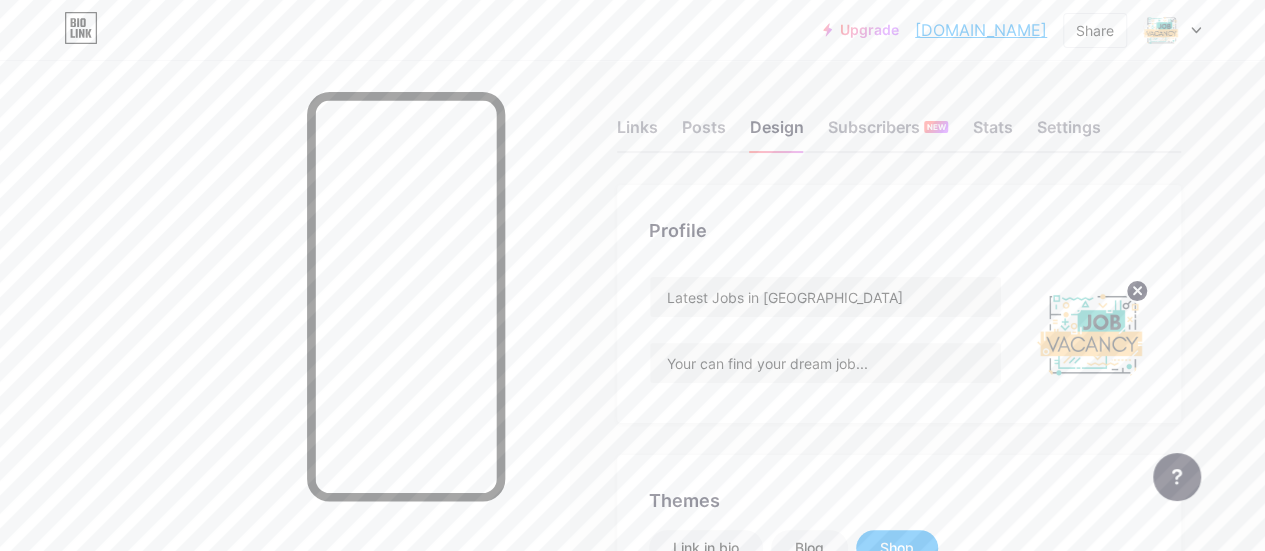scroll, scrollTop: 0, scrollLeft: 0, axis: both 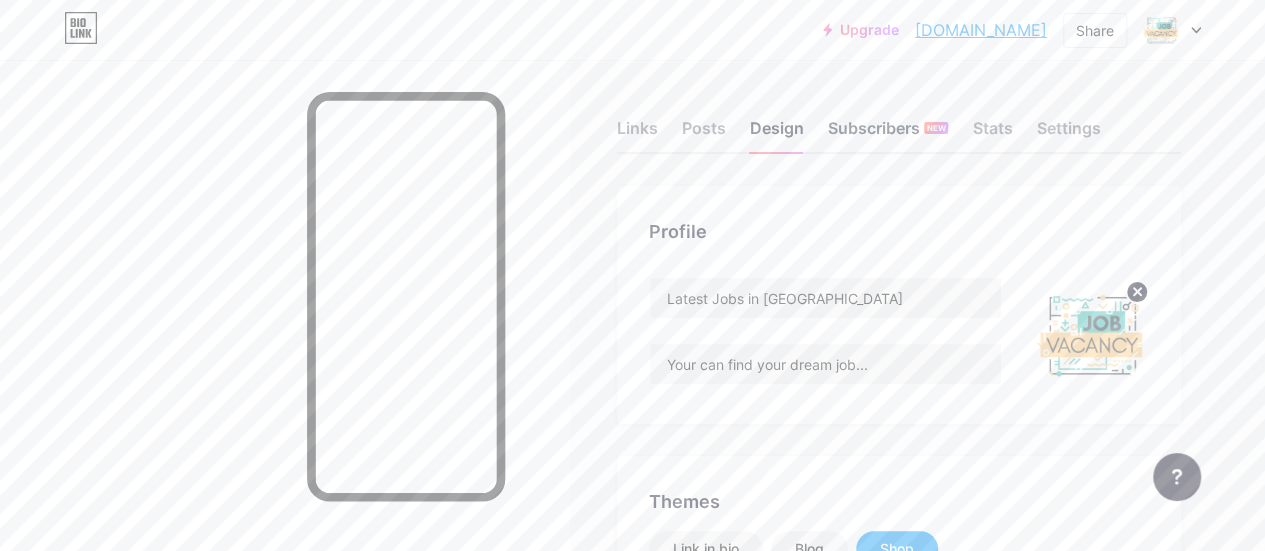 click on "Subscribers
NEW" at bounding box center [888, 134] 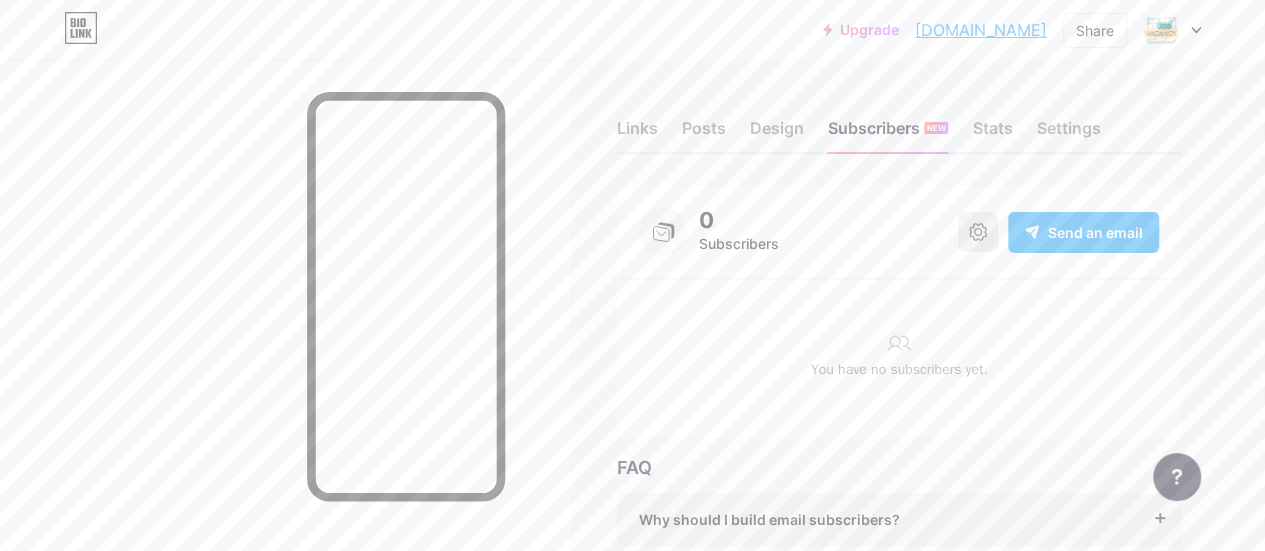 click 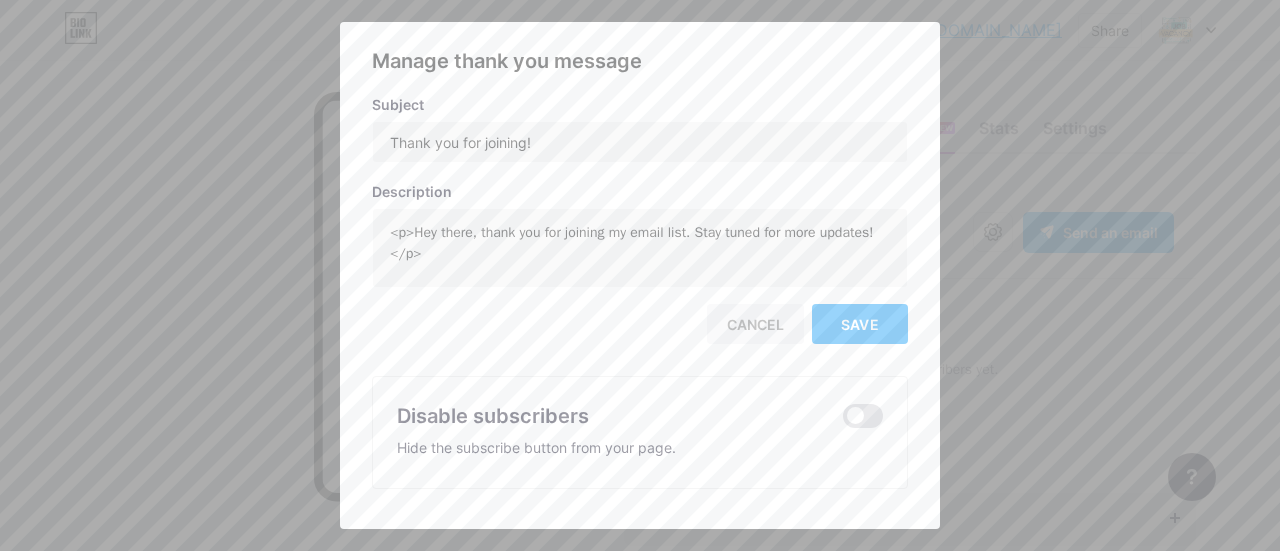 click at bounding box center [640, 275] 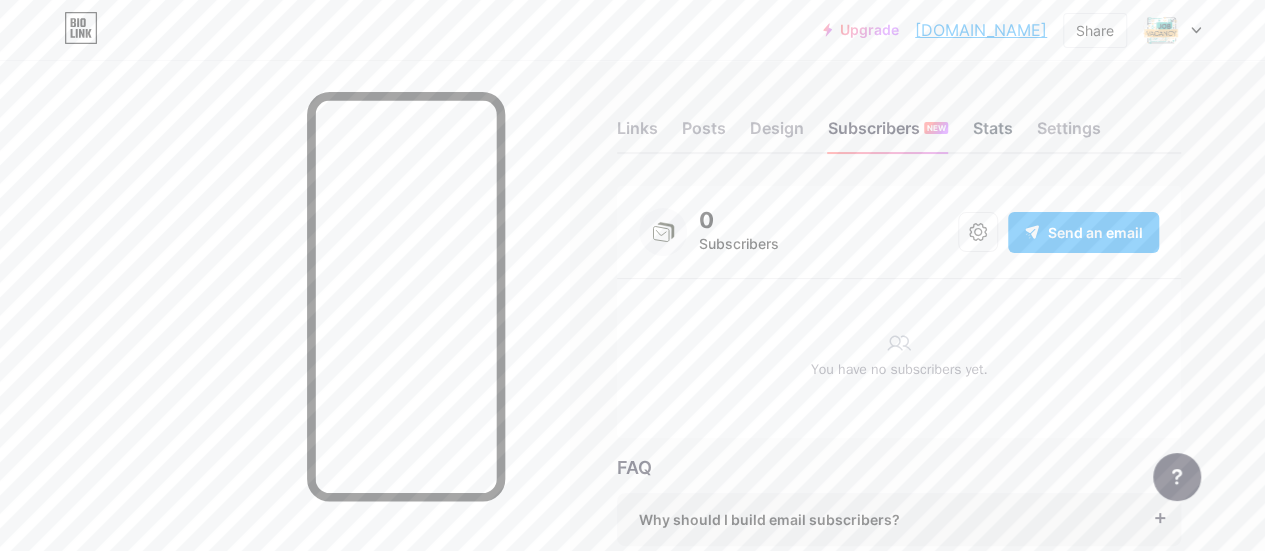 click on "Stats" at bounding box center [992, 134] 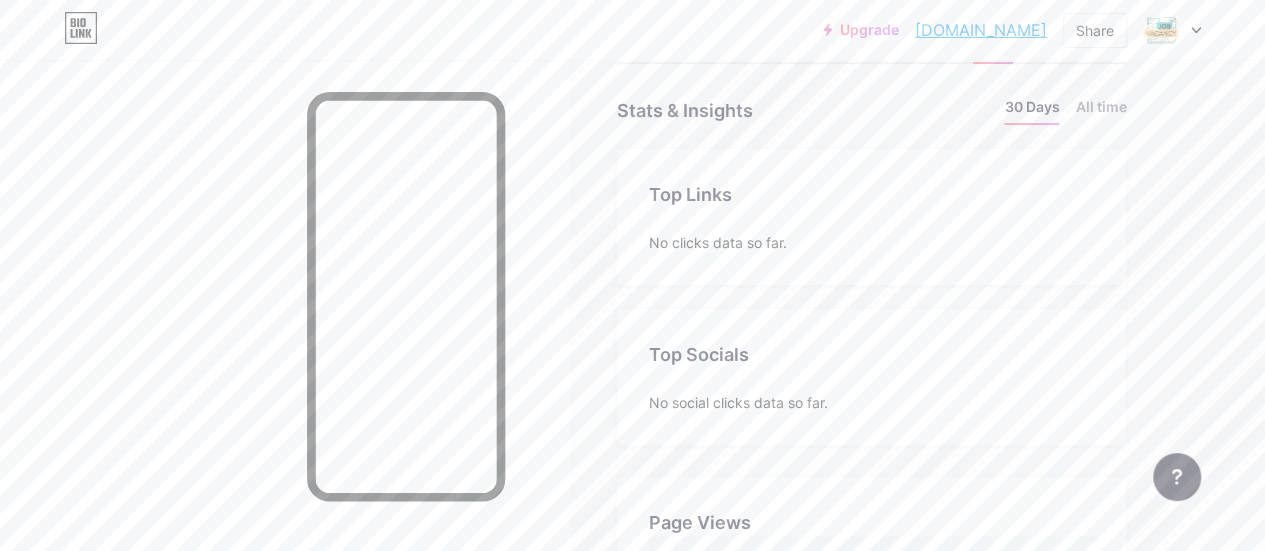 scroll, scrollTop: 100, scrollLeft: 0, axis: vertical 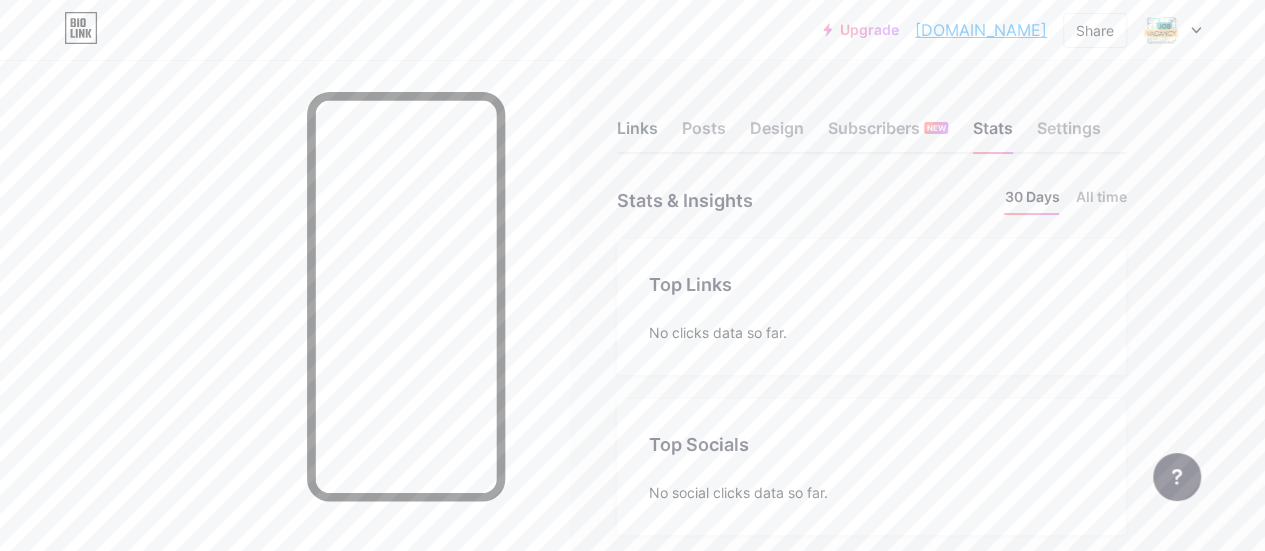 click on "Links" at bounding box center (637, 134) 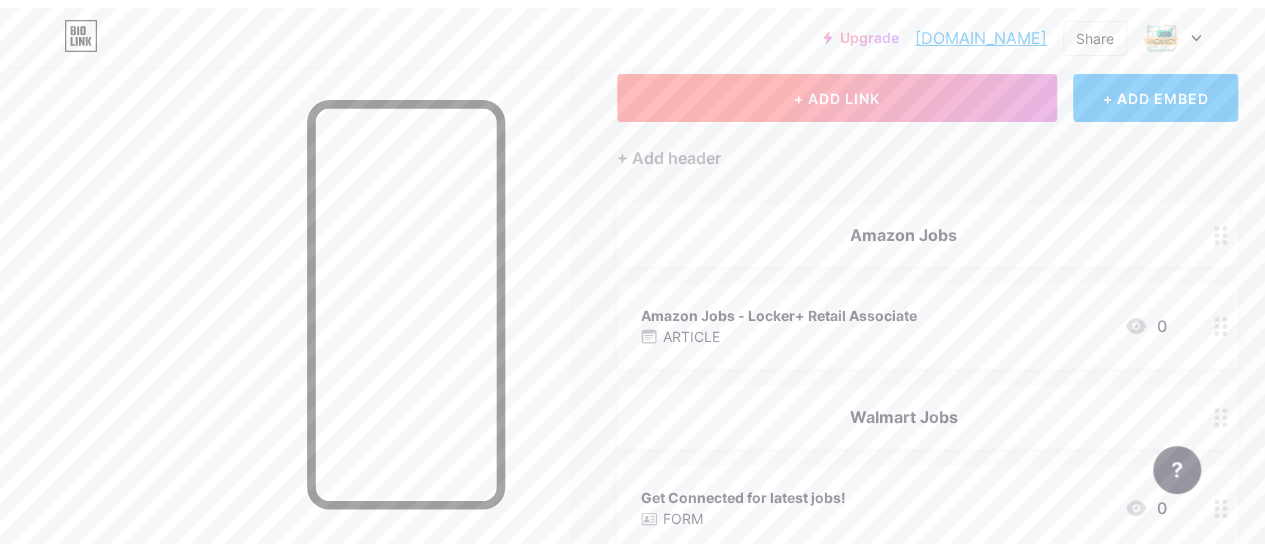 scroll, scrollTop: 0, scrollLeft: 0, axis: both 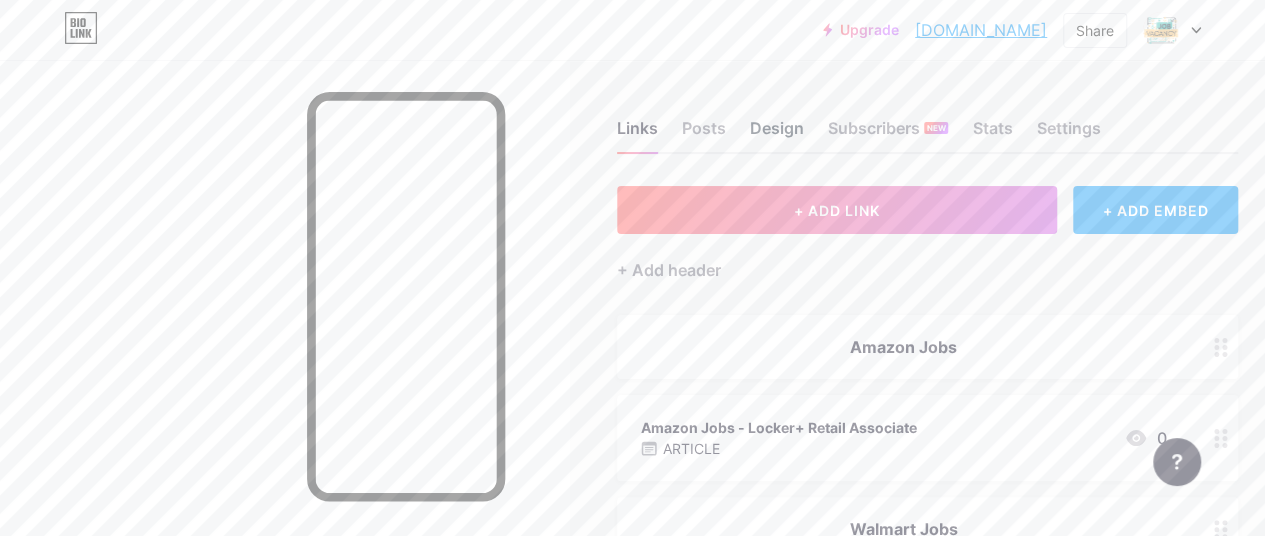 click on "Design" at bounding box center [777, 134] 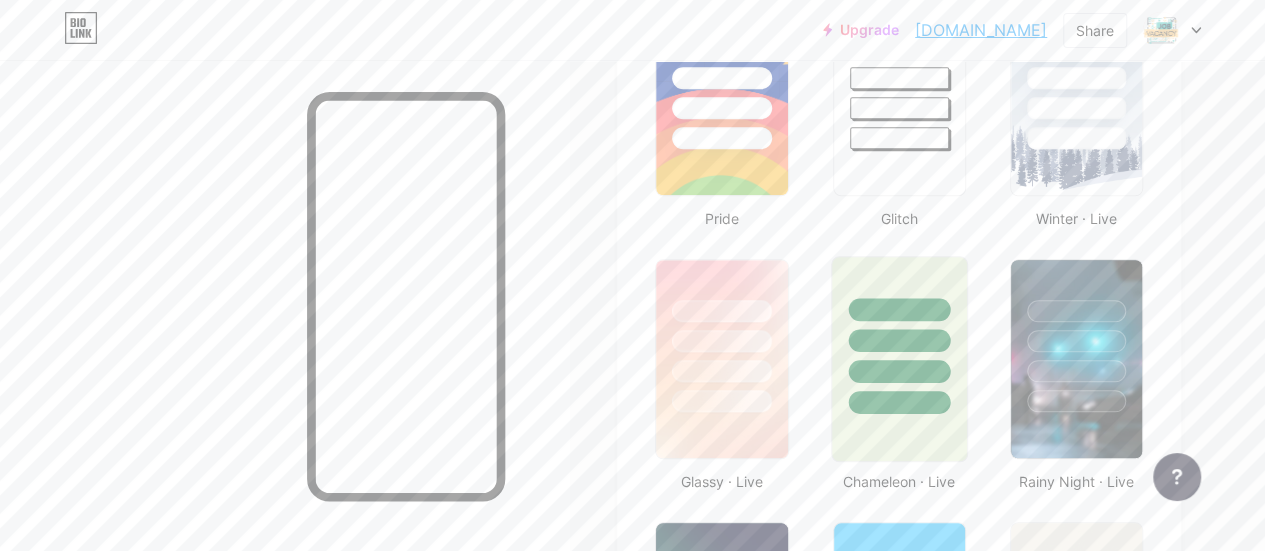 scroll, scrollTop: 900, scrollLeft: 0, axis: vertical 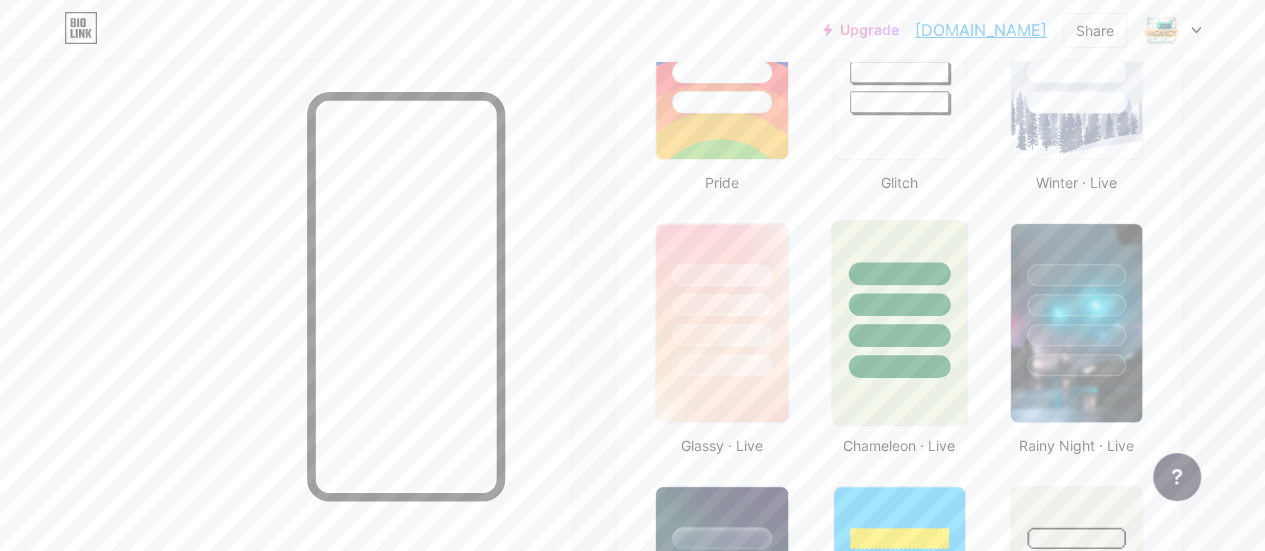 click at bounding box center [899, 304] 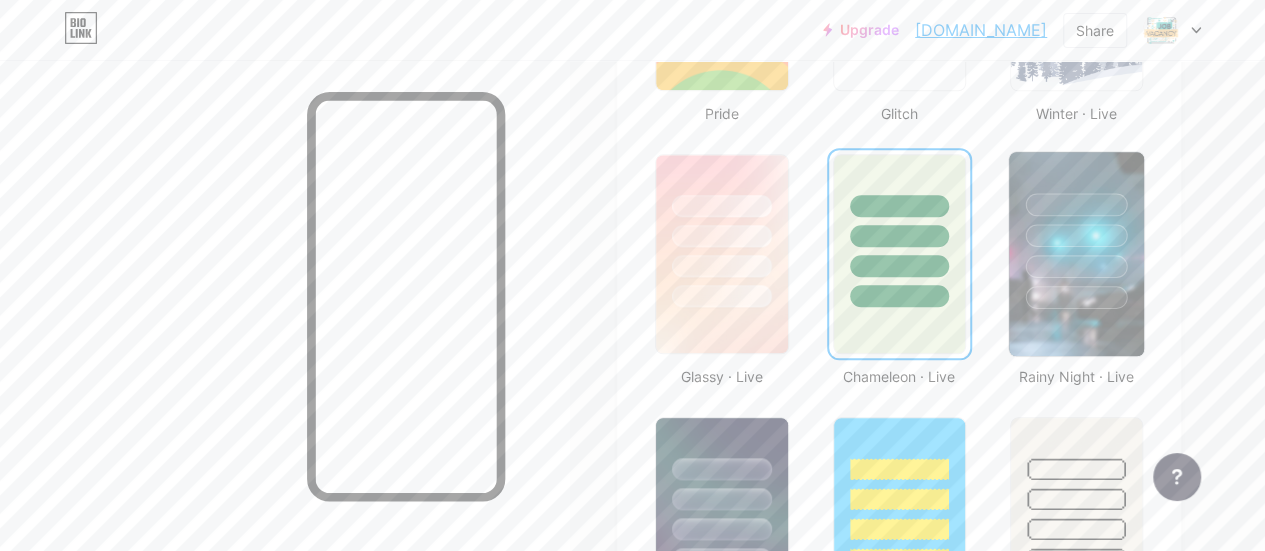 scroll, scrollTop: 1000, scrollLeft: 0, axis: vertical 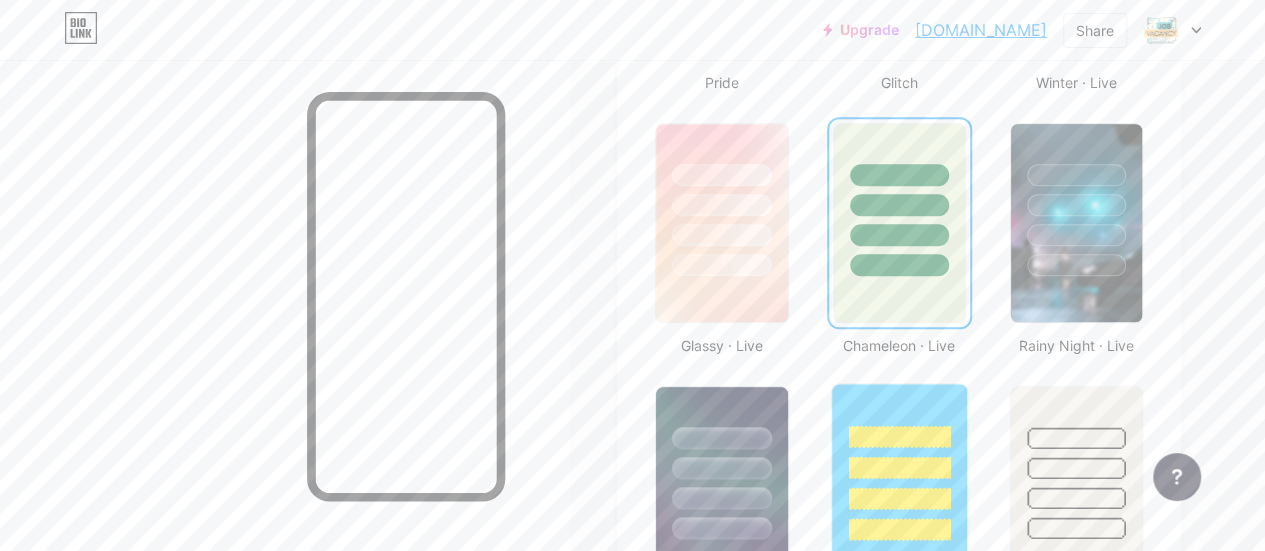 click at bounding box center (899, 462) 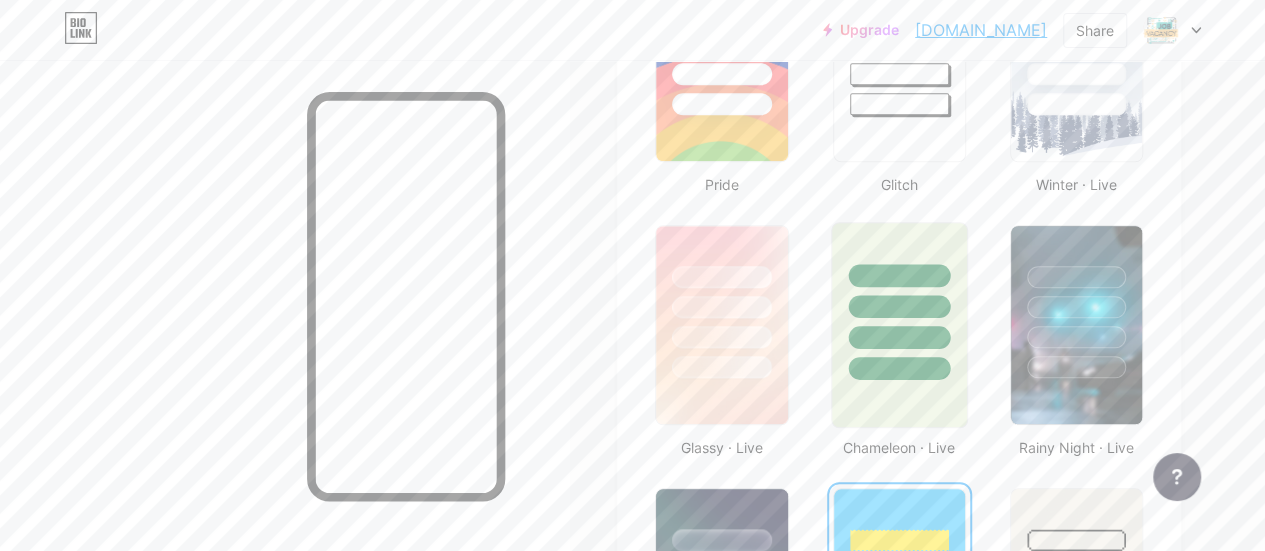 scroll, scrollTop: 900, scrollLeft: 0, axis: vertical 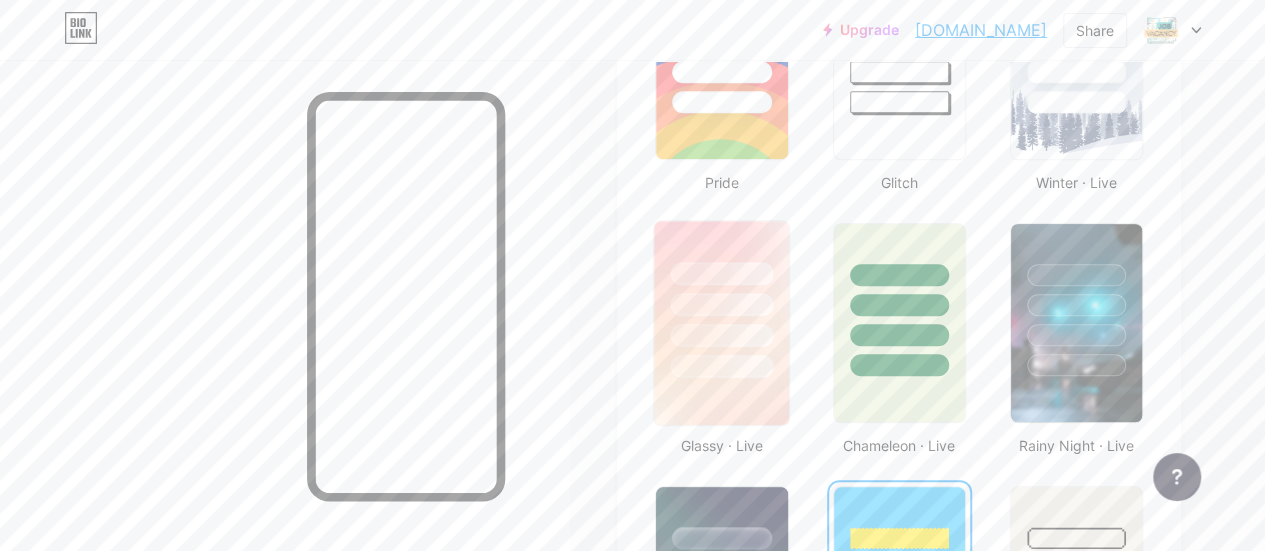 click at bounding box center (722, 366) 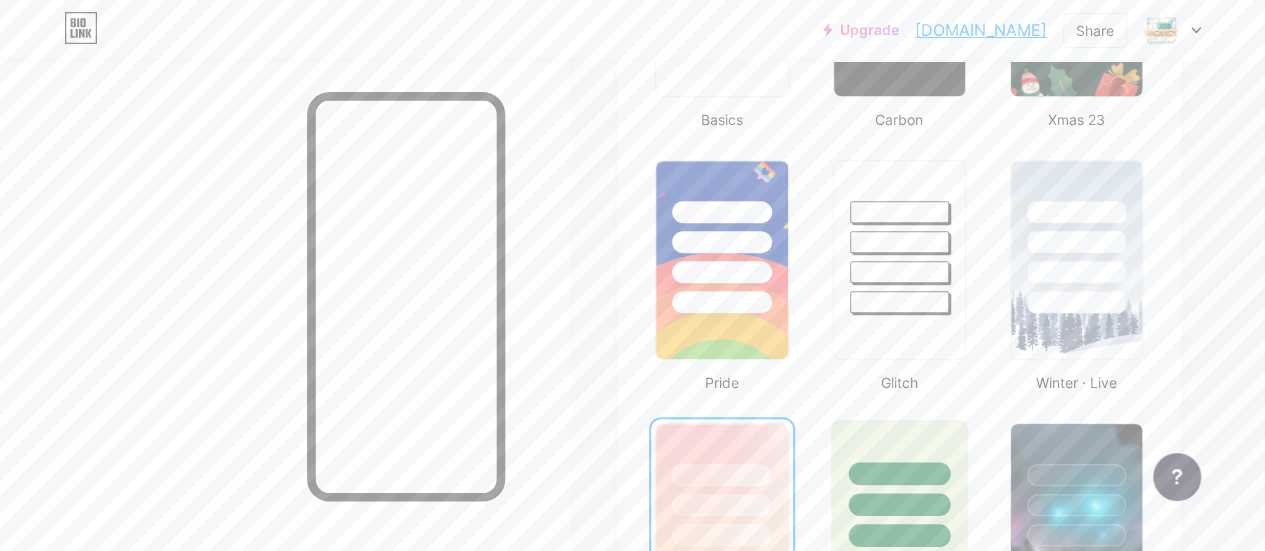 scroll, scrollTop: 600, scrollLeft: 0, axis: vertical 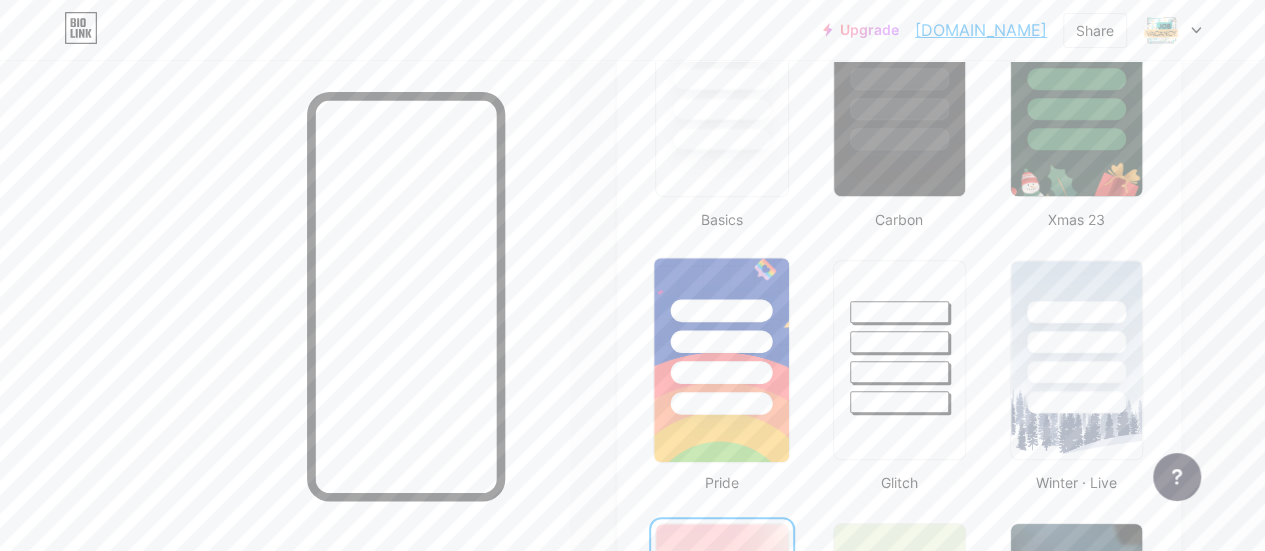 click at bounding box center (722, 341) 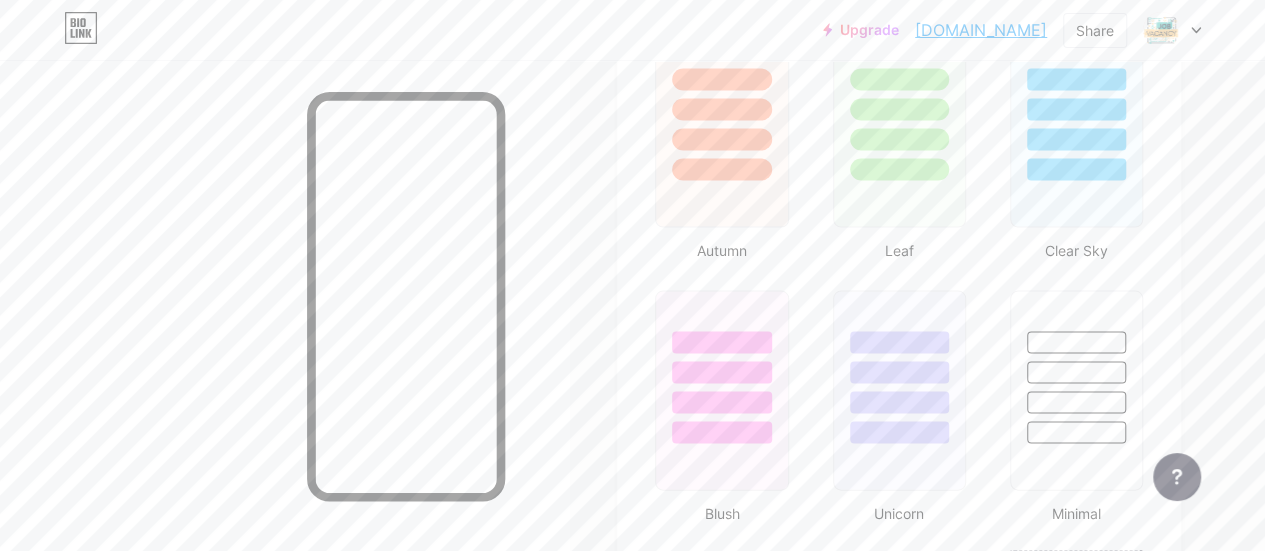 scroll, scrollTop: 1900, scrollLeft: 0, axis: vertical 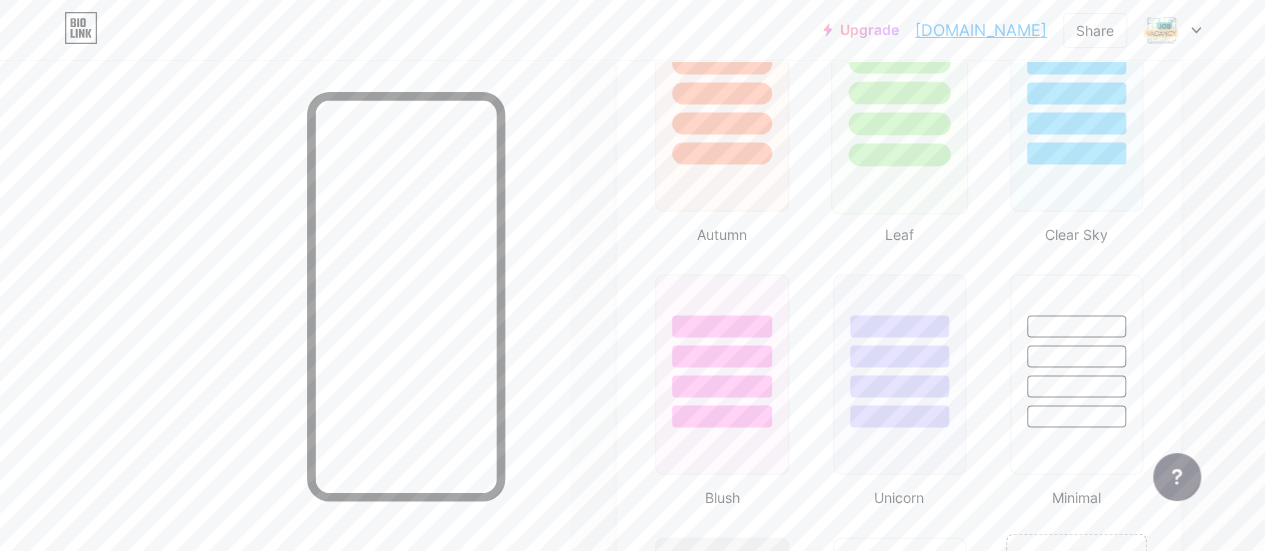 click at bounding box center (899, 155) 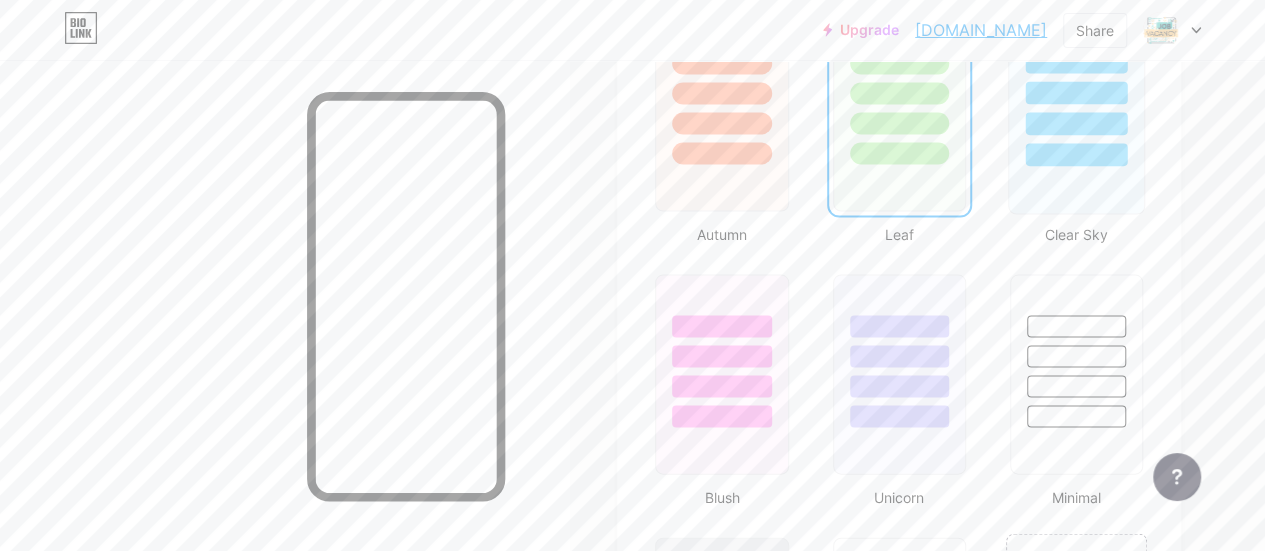 click at bounding box center (1076, 155) 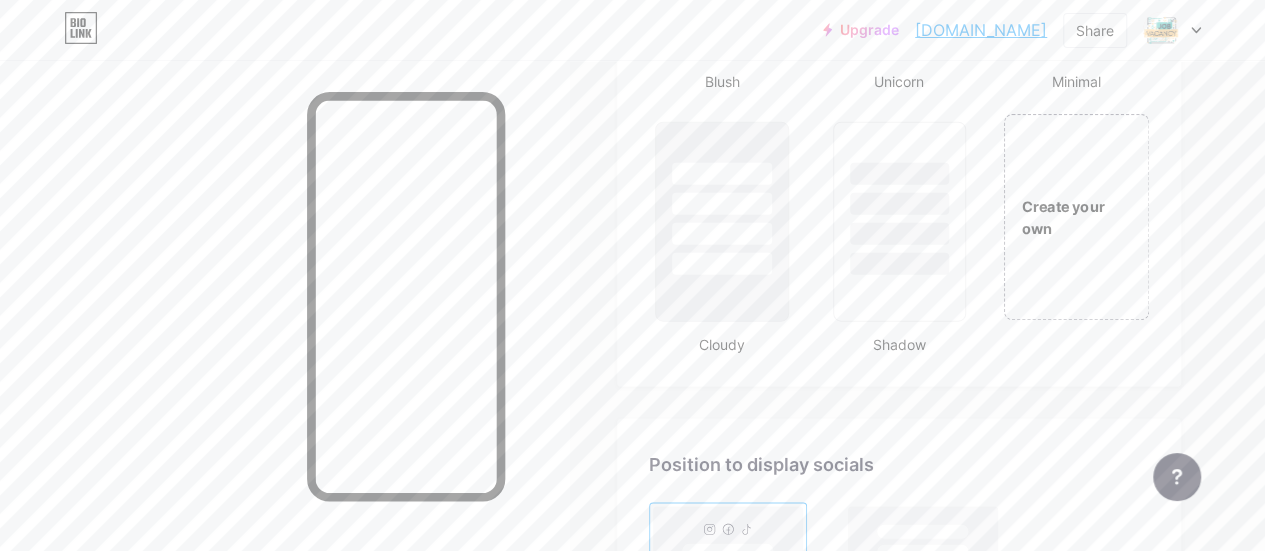 scroll, scrollTop: 2300, scrollLeft: 0, axis: vertical 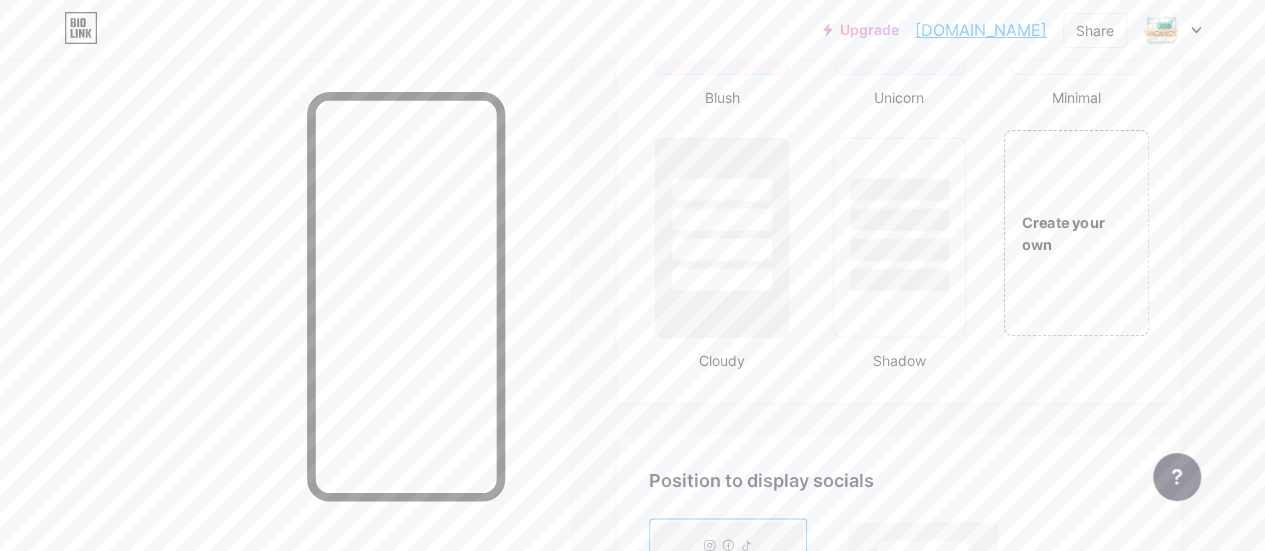 click on "Create your own" at bounding box center [1076, 233] 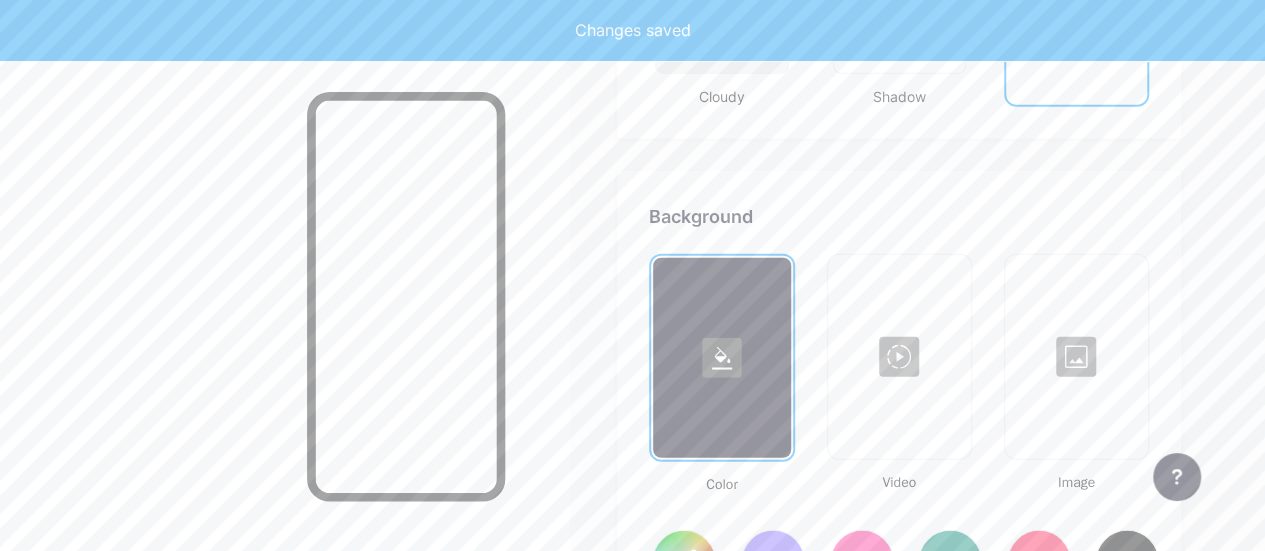 scroll, scrollTop: 2655, scrollLeft: 0, axis: vertical 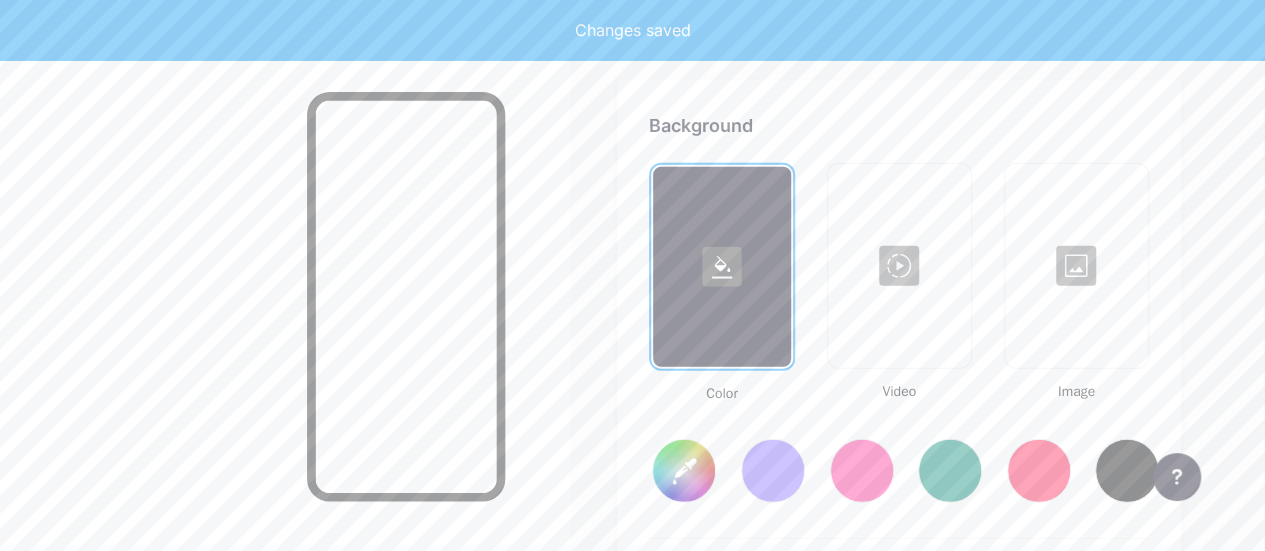 type on "#ffffff" 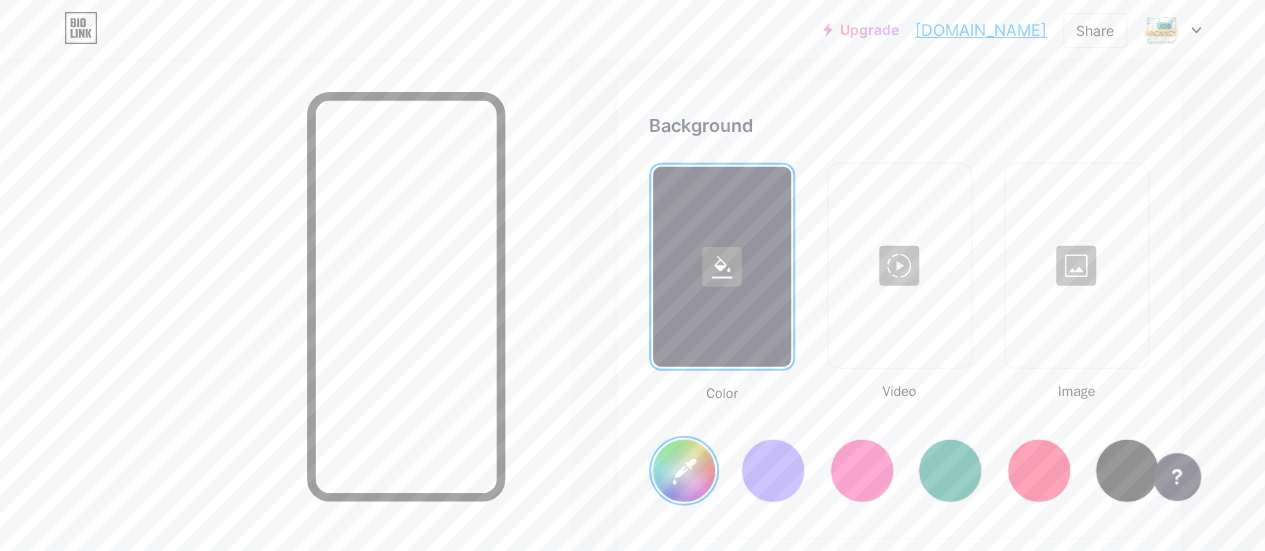 click at bounding box center [773, 471] 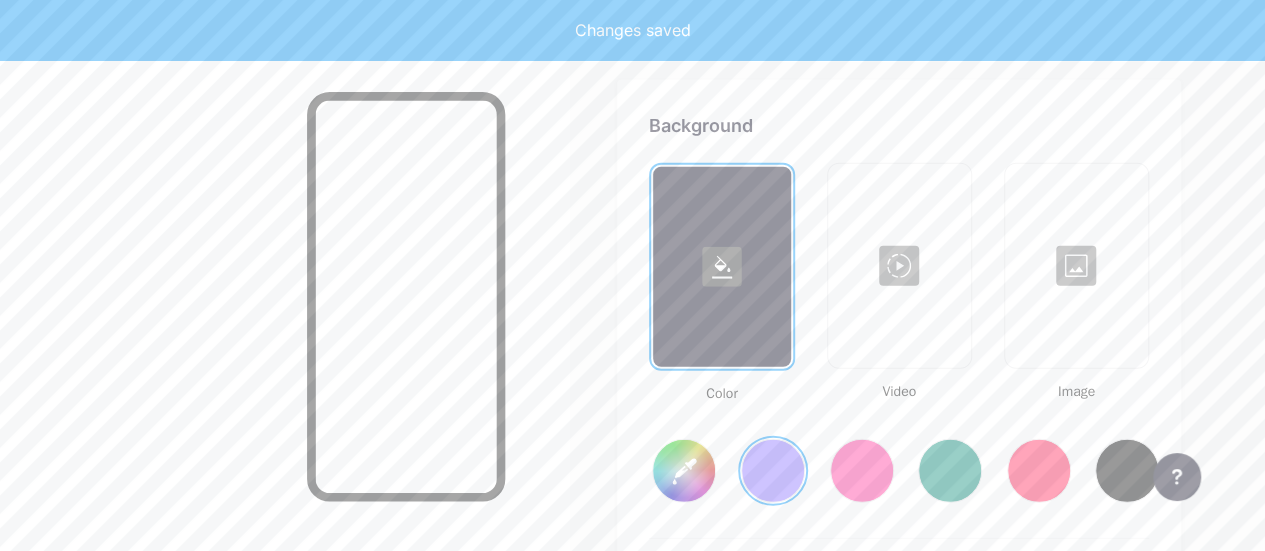 type on "#856bff" 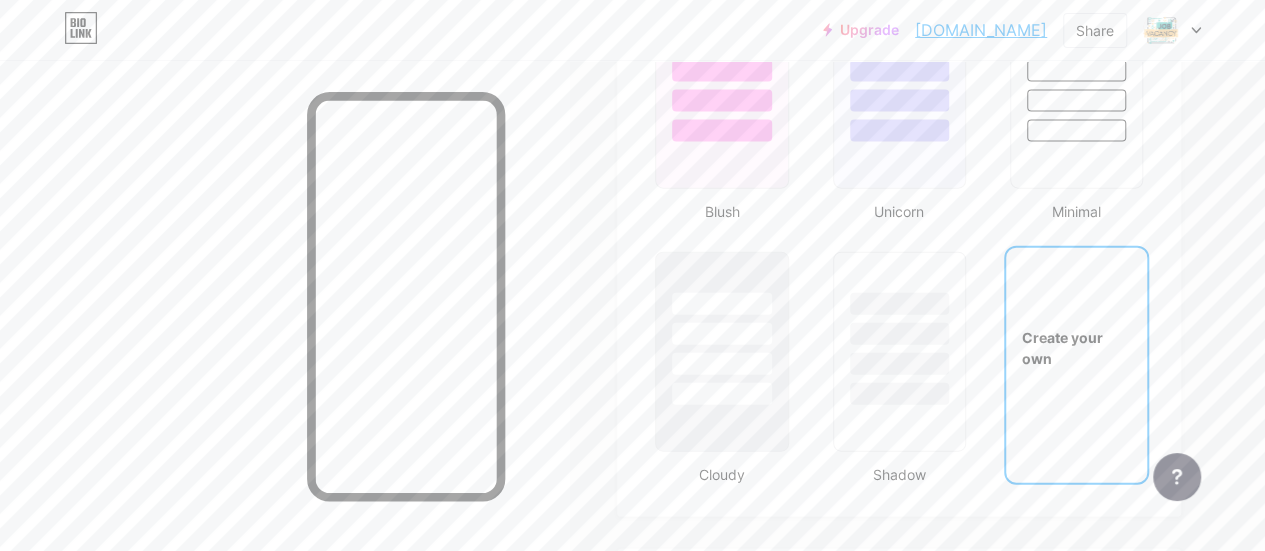 scroll, scrollTop: 2155, scrollLeft: 0, axis: vertical 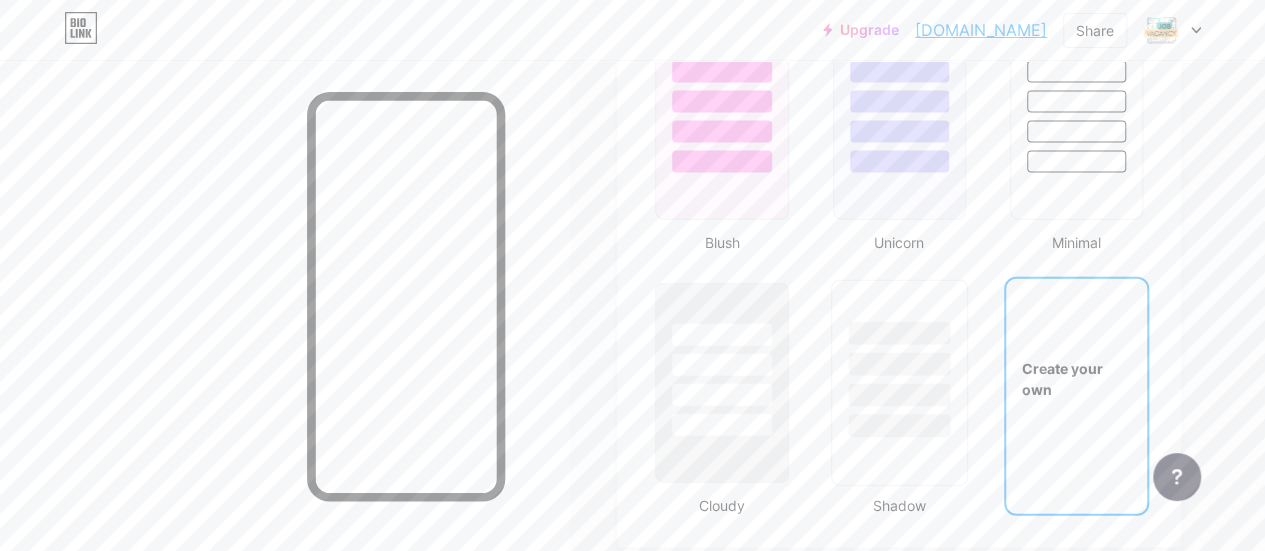 click at bounding box center [899, 395] 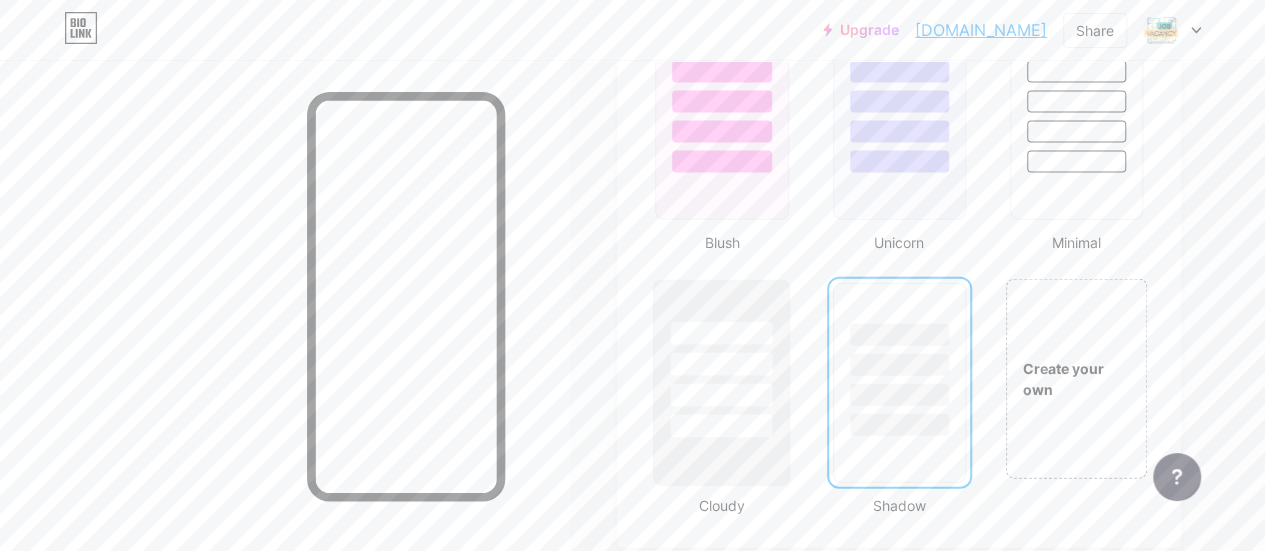 click at bounding box center [722, 364] 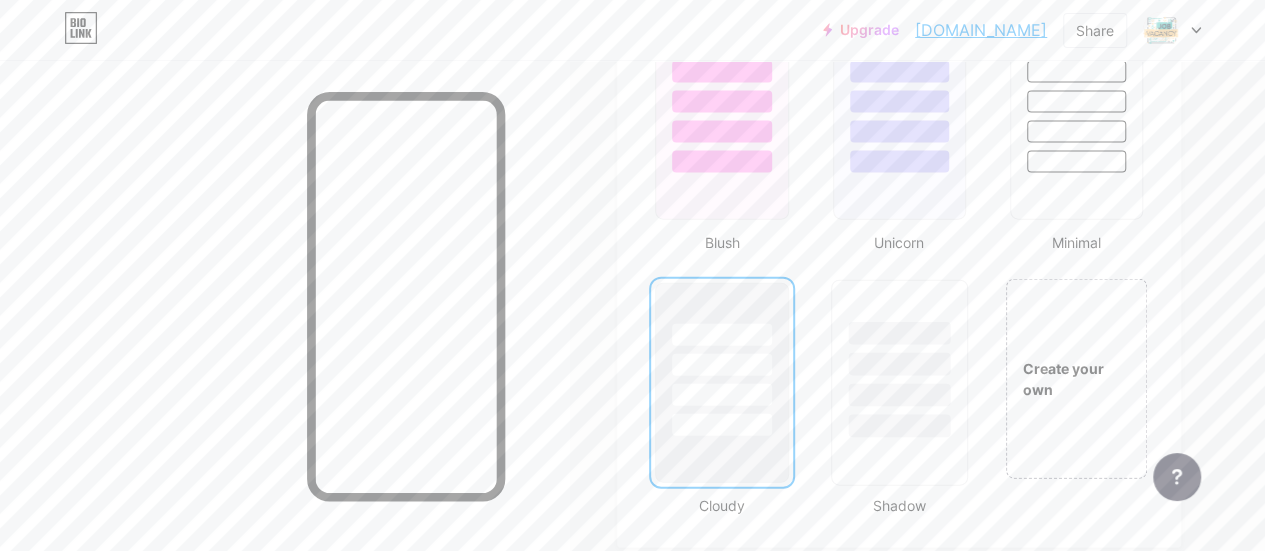 scroll, scrollTop: 1955, scrollLeft: 0, axis: vertical 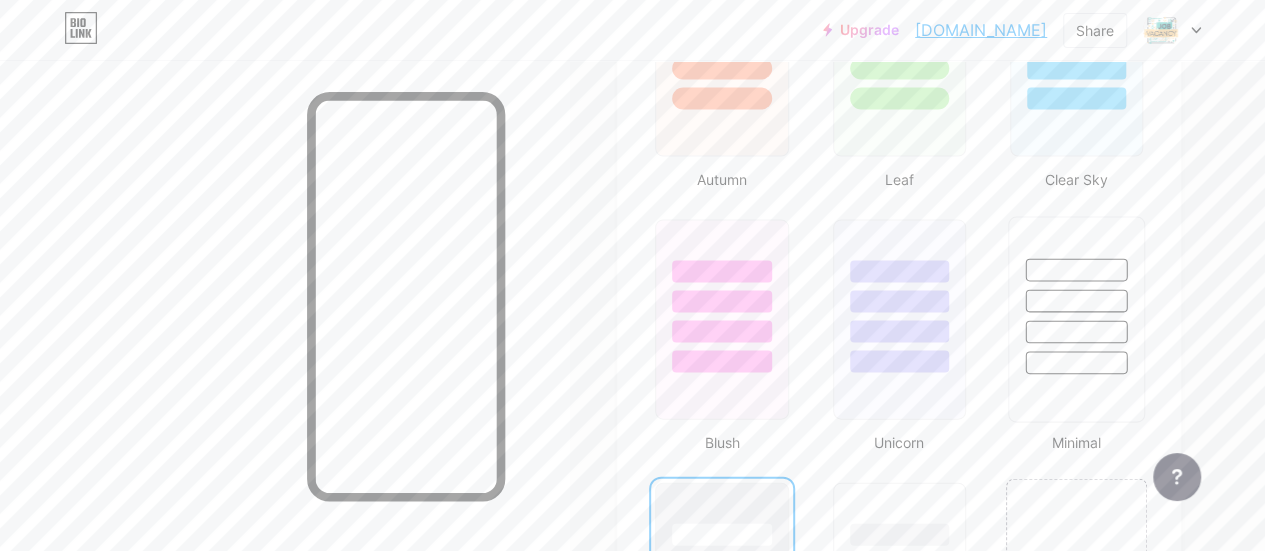 click at bounding box center (1076, 296) 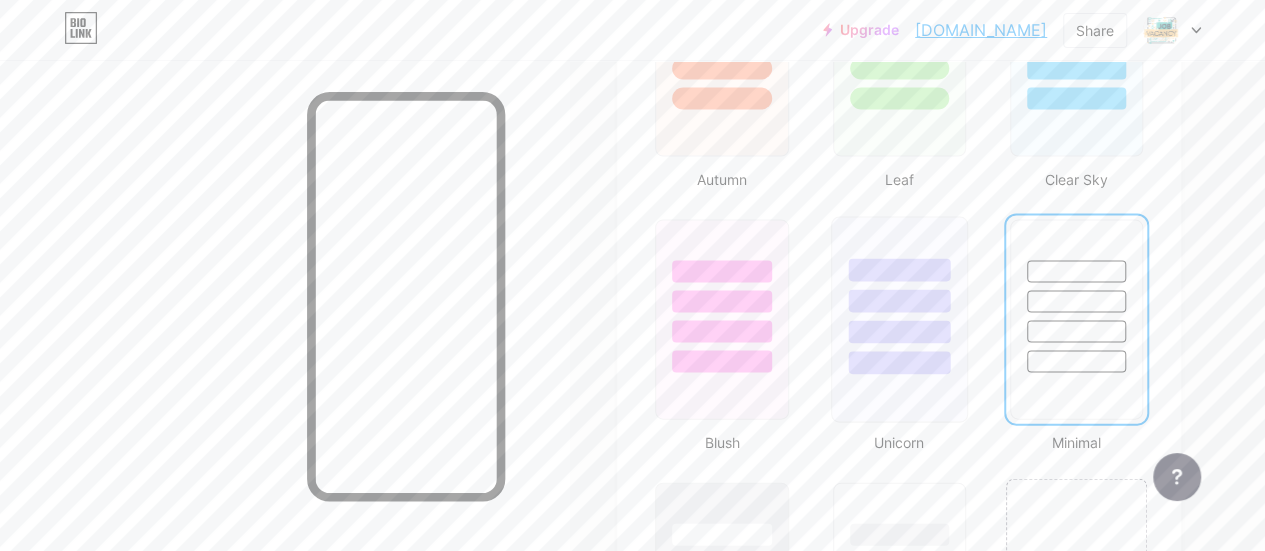 click at bounding box center [899, 332] 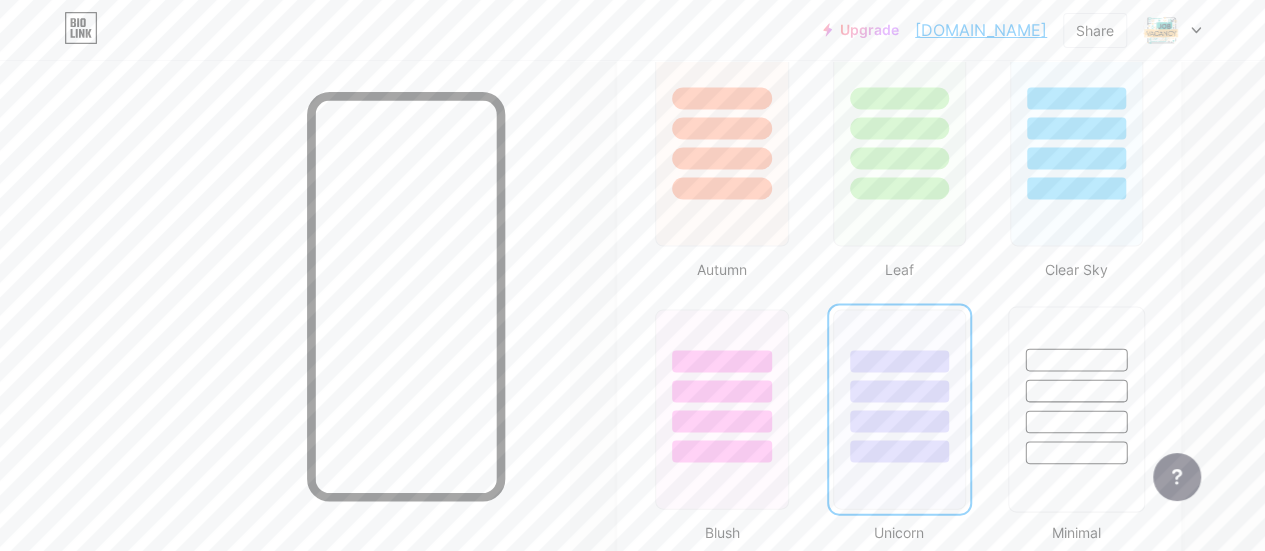 scroll, scrollTop: 1755, scrollLeft: 0, axis: vertical 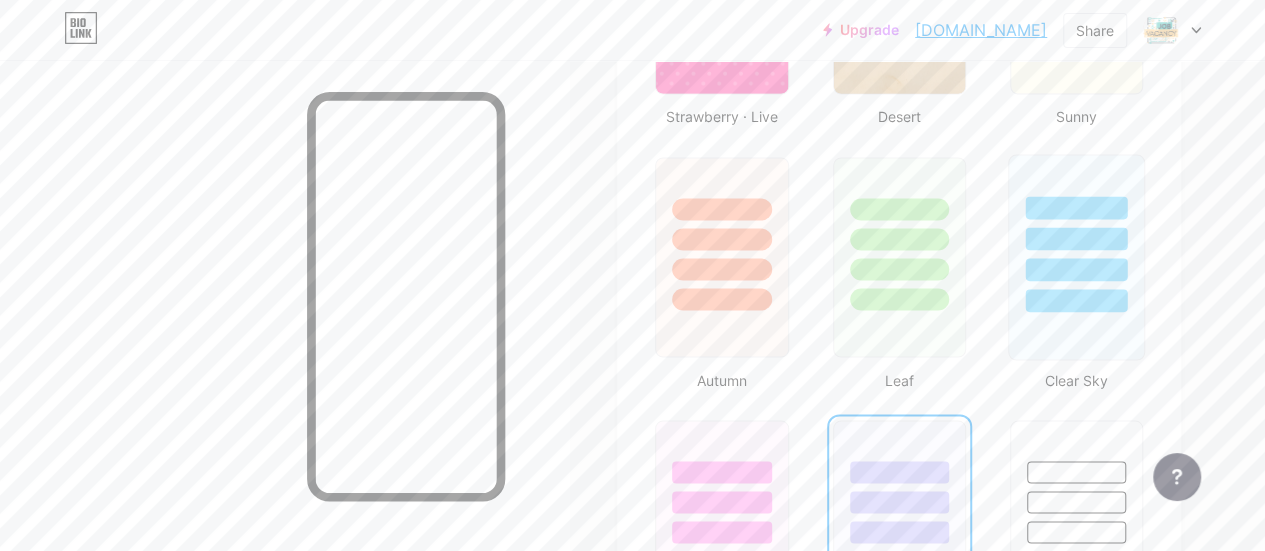 click at bounding box center (1076, 269) 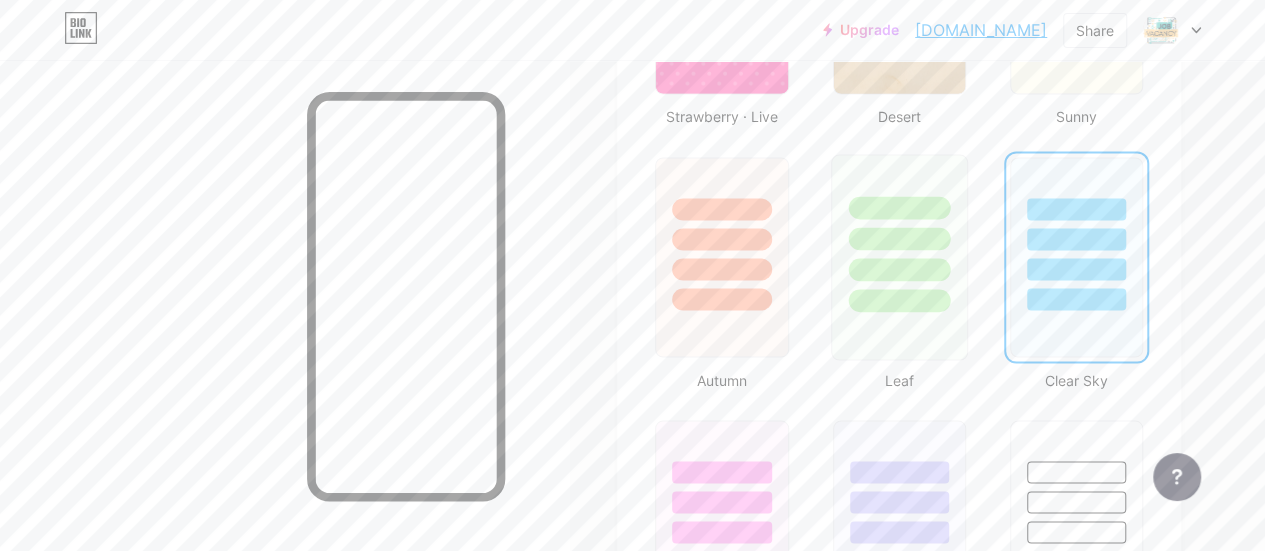 click at bounding box center (899, 300) 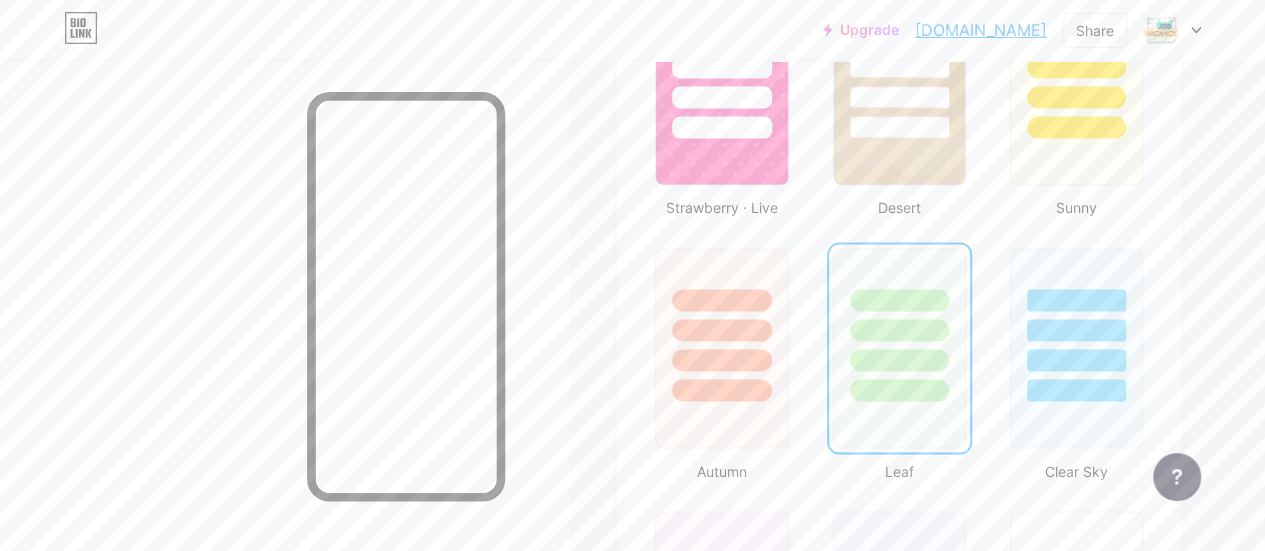 scroll, scrollTop: 1555, scrollLeft: 0, axis: vertical 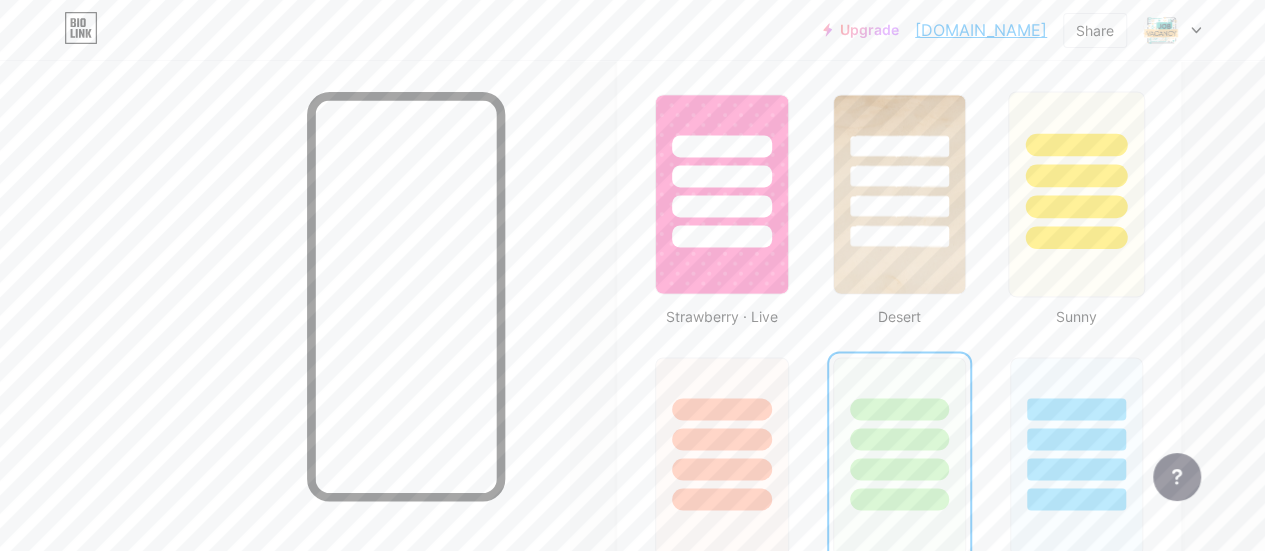 click at bounding box center (1076, 237) 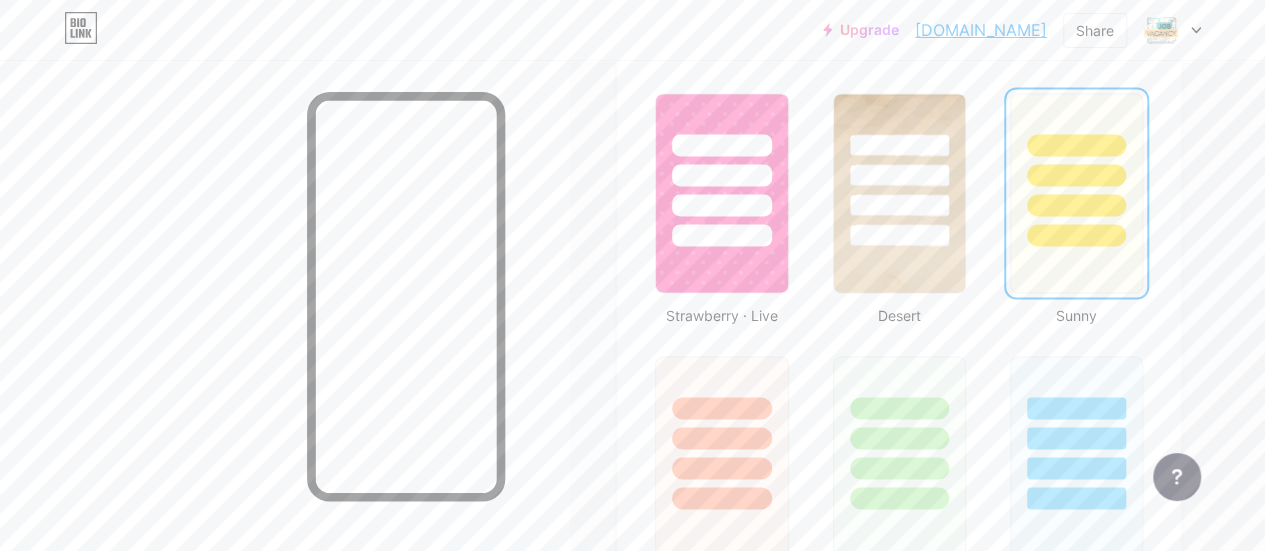 scroll, scrollTop: 1555, scrollLeft: 0, axis: vertical 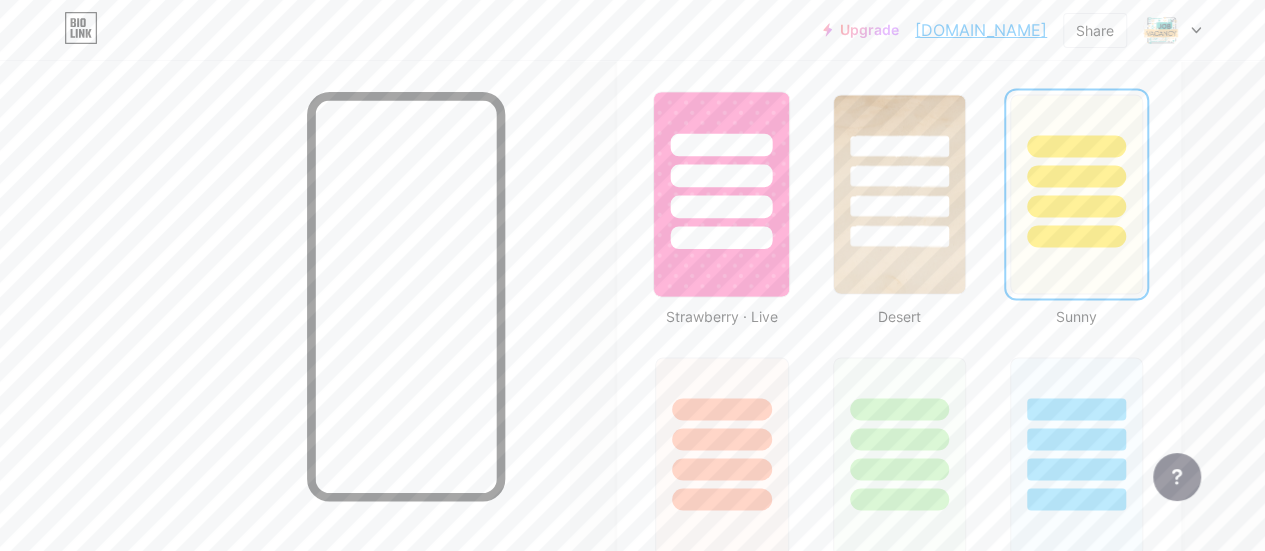 click at bounding box center (721, 194) 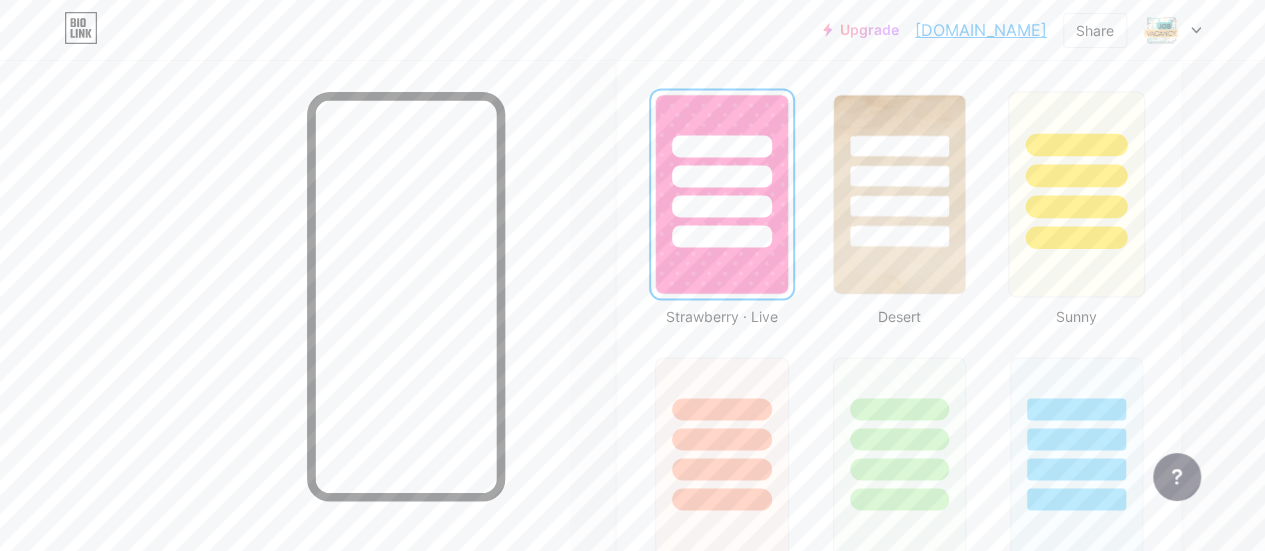 click at bounding box center (1076, 170) 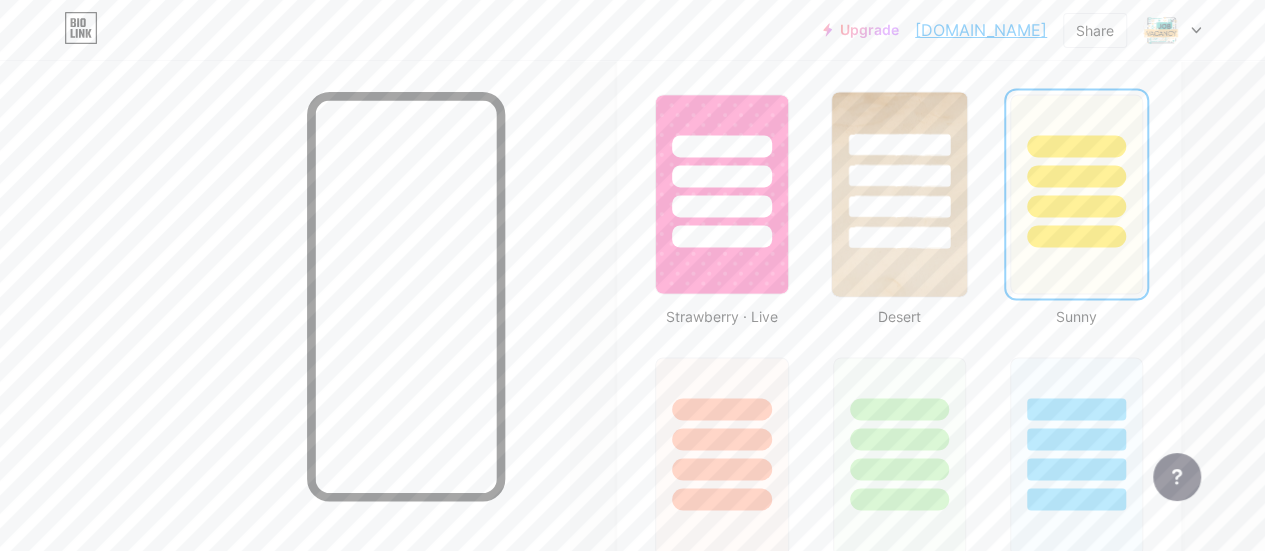 click at bounding box center [899, 194] 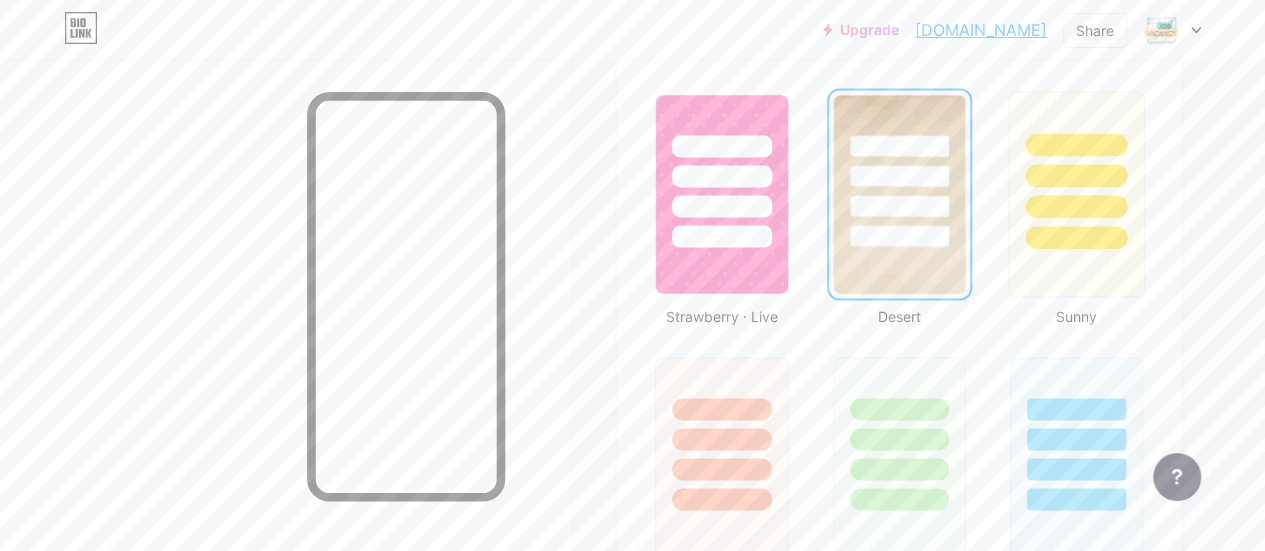click at bounding box center [1076, 206] 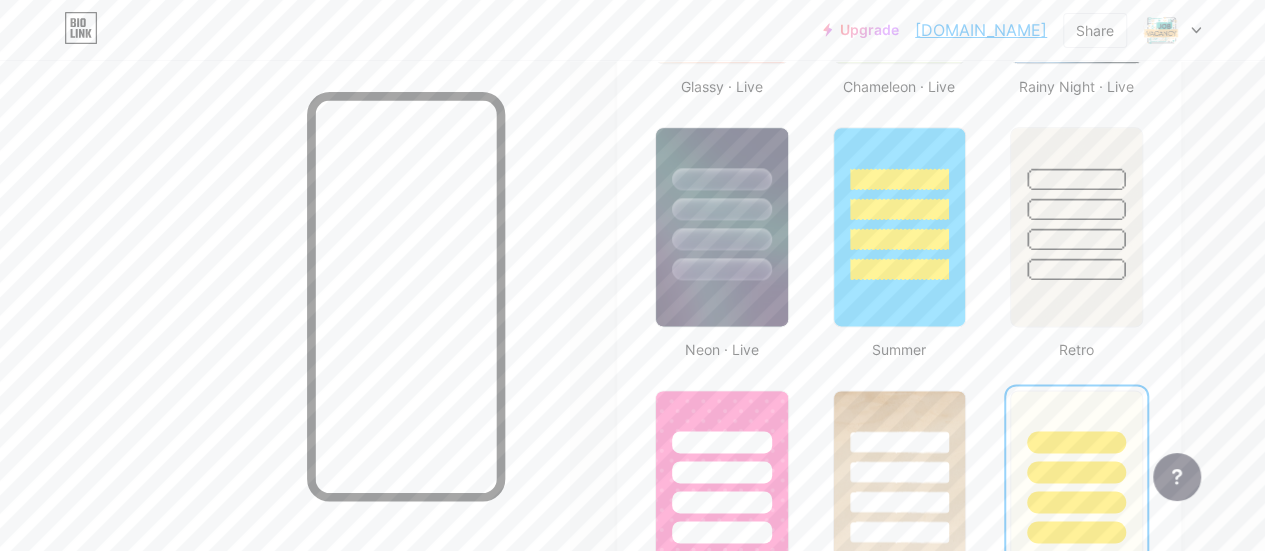 scroll, scrollTop: 1255, scrollLeft: 0, axis: vertical 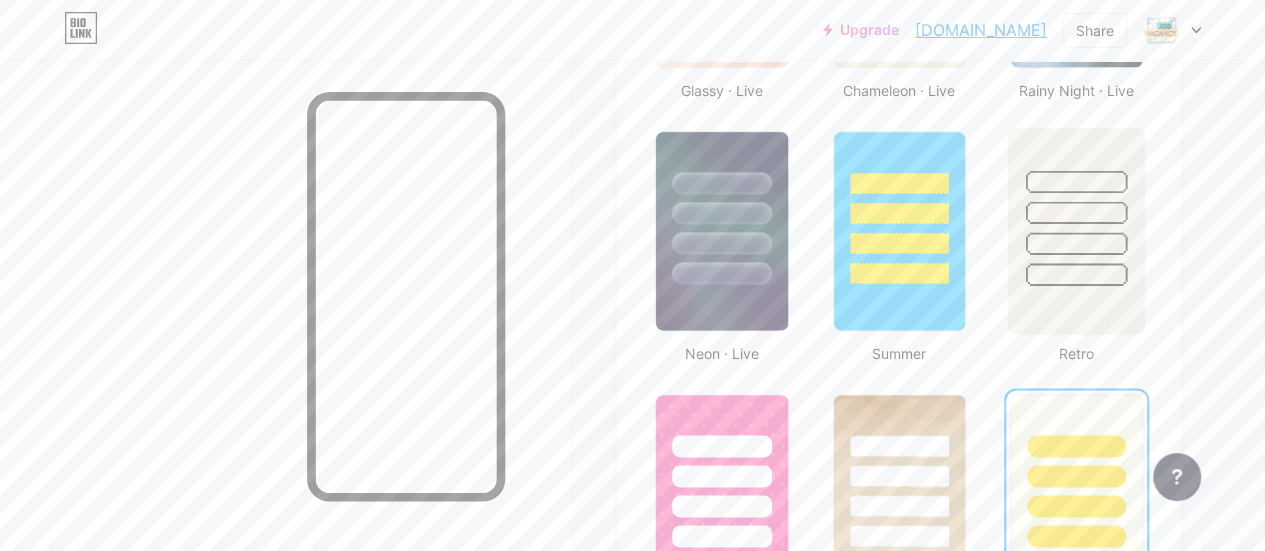 click at bounding box center (1076, 243) 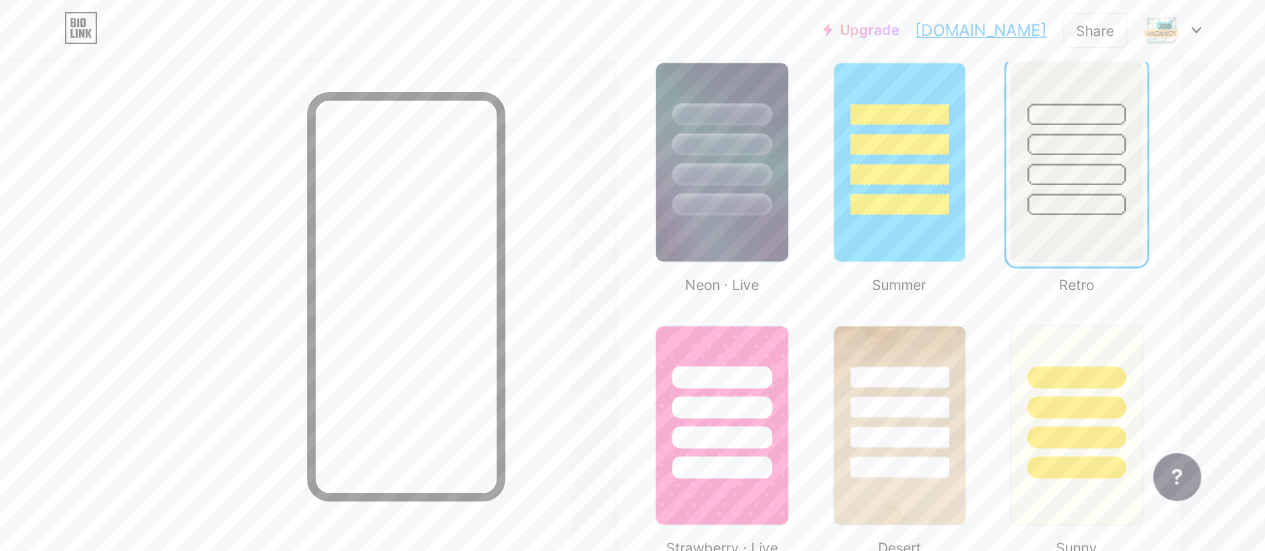 scroll, scrollTop: 1355, scrollLeft: 0, axis: vertical 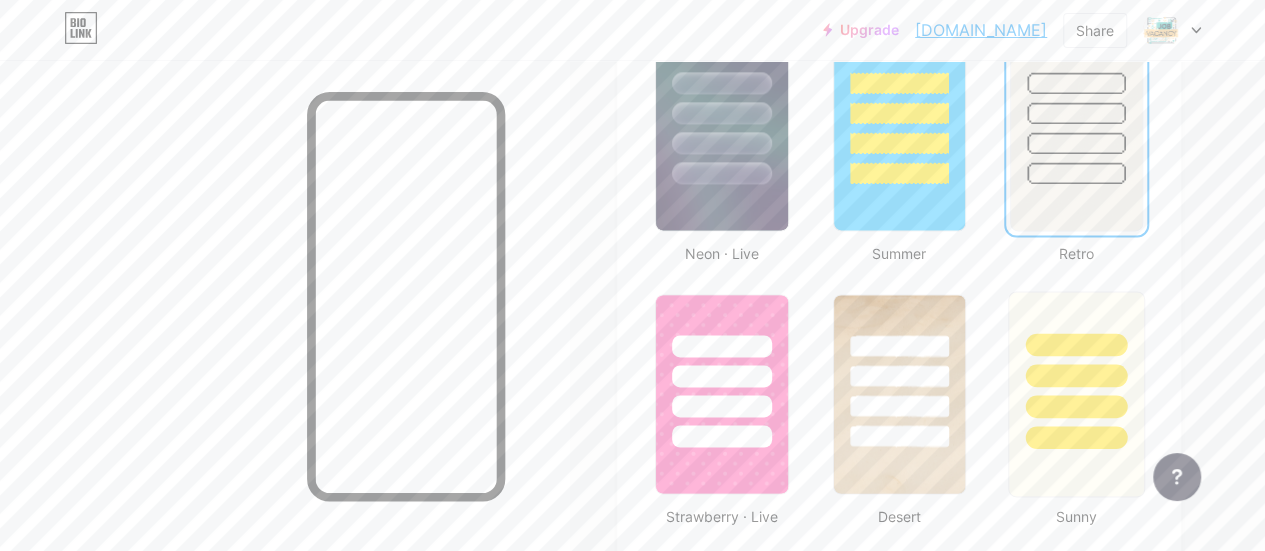 click at bounding box center [1076, 375] 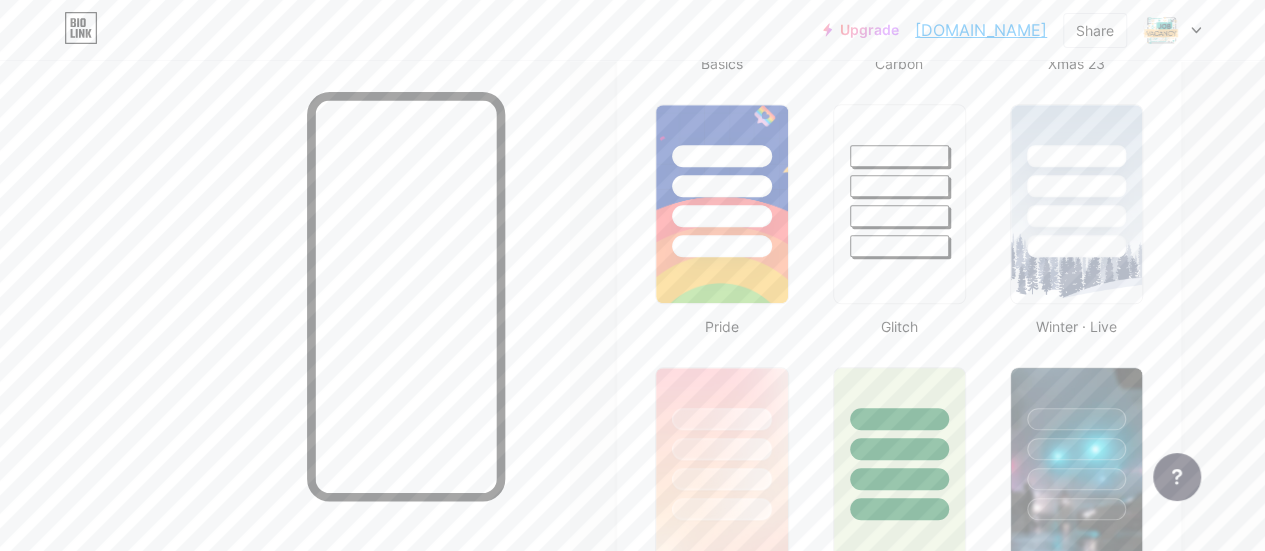scroll, scrollTop: 755, scrollLeft: 0, axis: vertical 